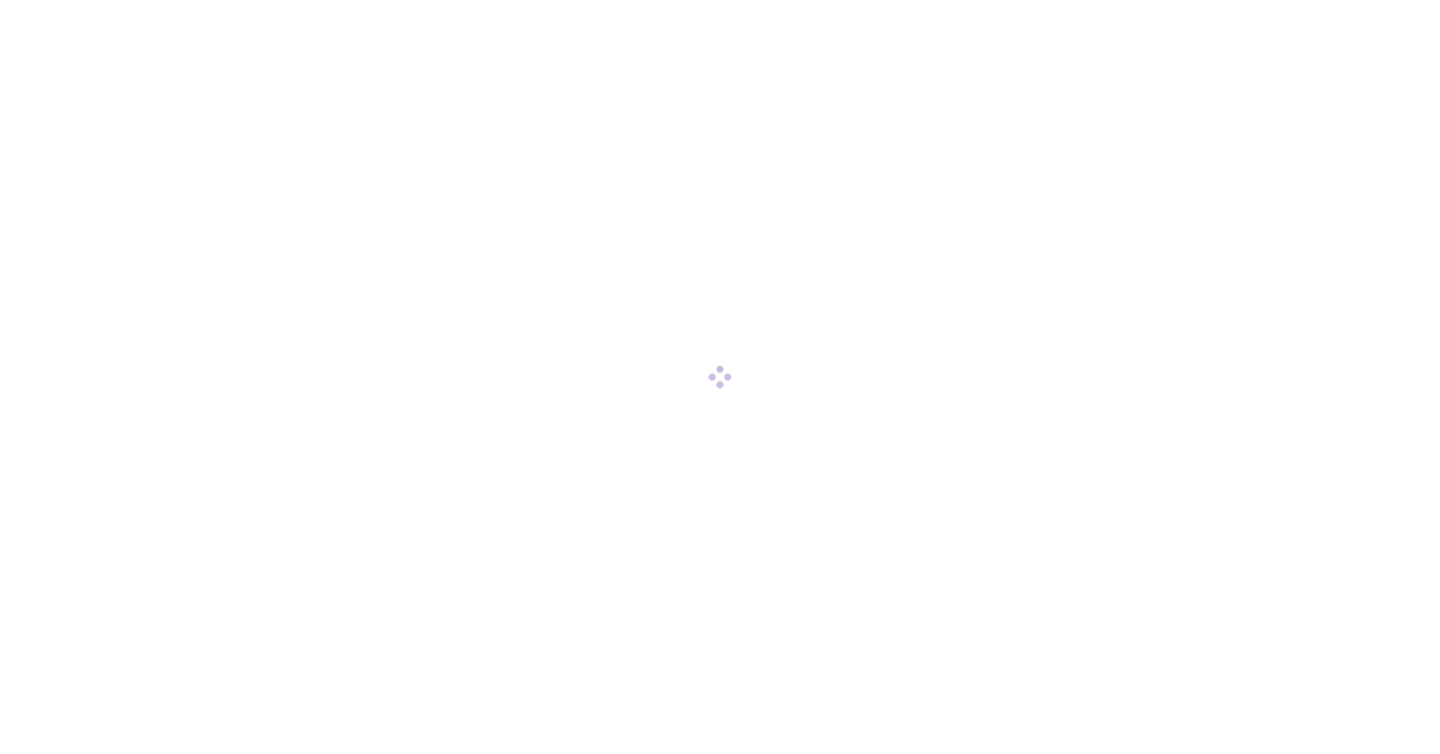 scroll, scrollTop: 0, scrollLeft: 0, axis: both 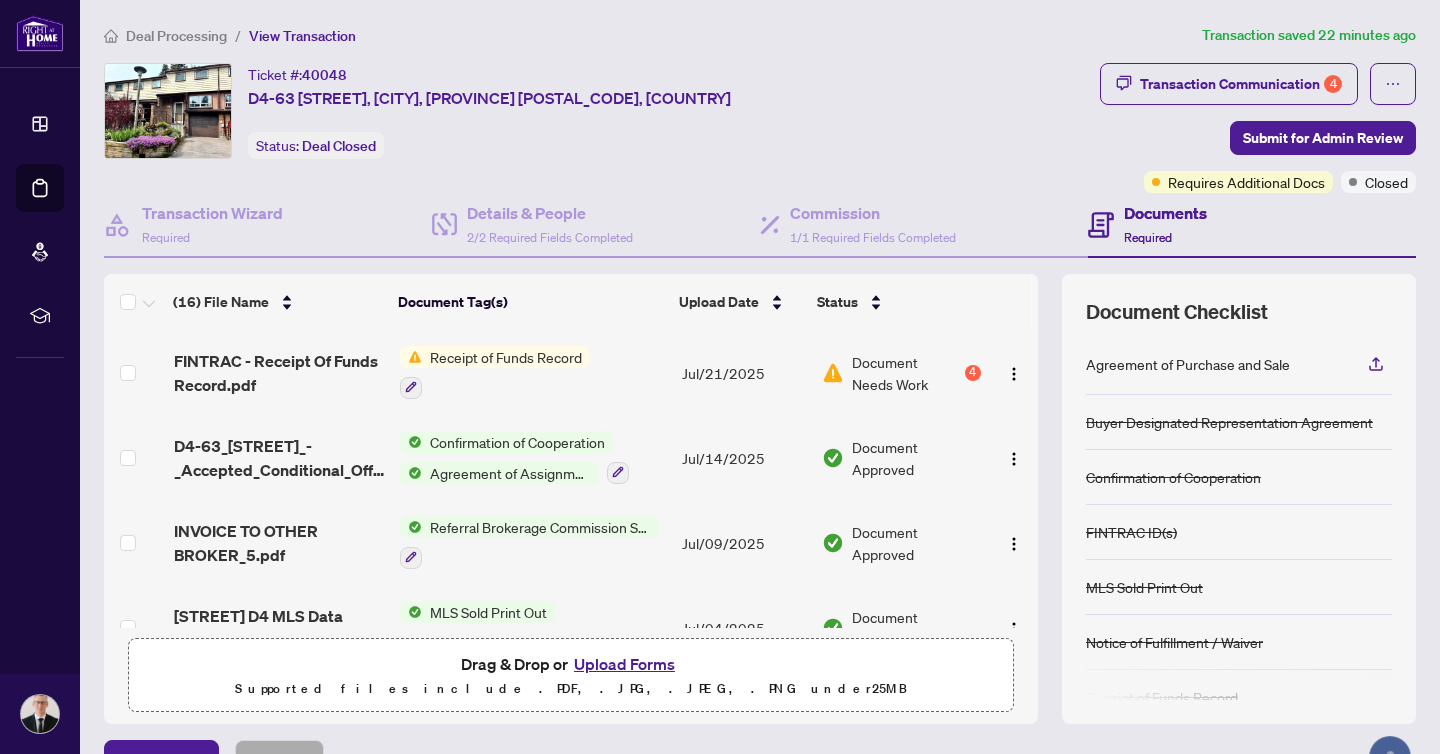 click on "Receipt of Funds Record" at bounding box center (506, 357) 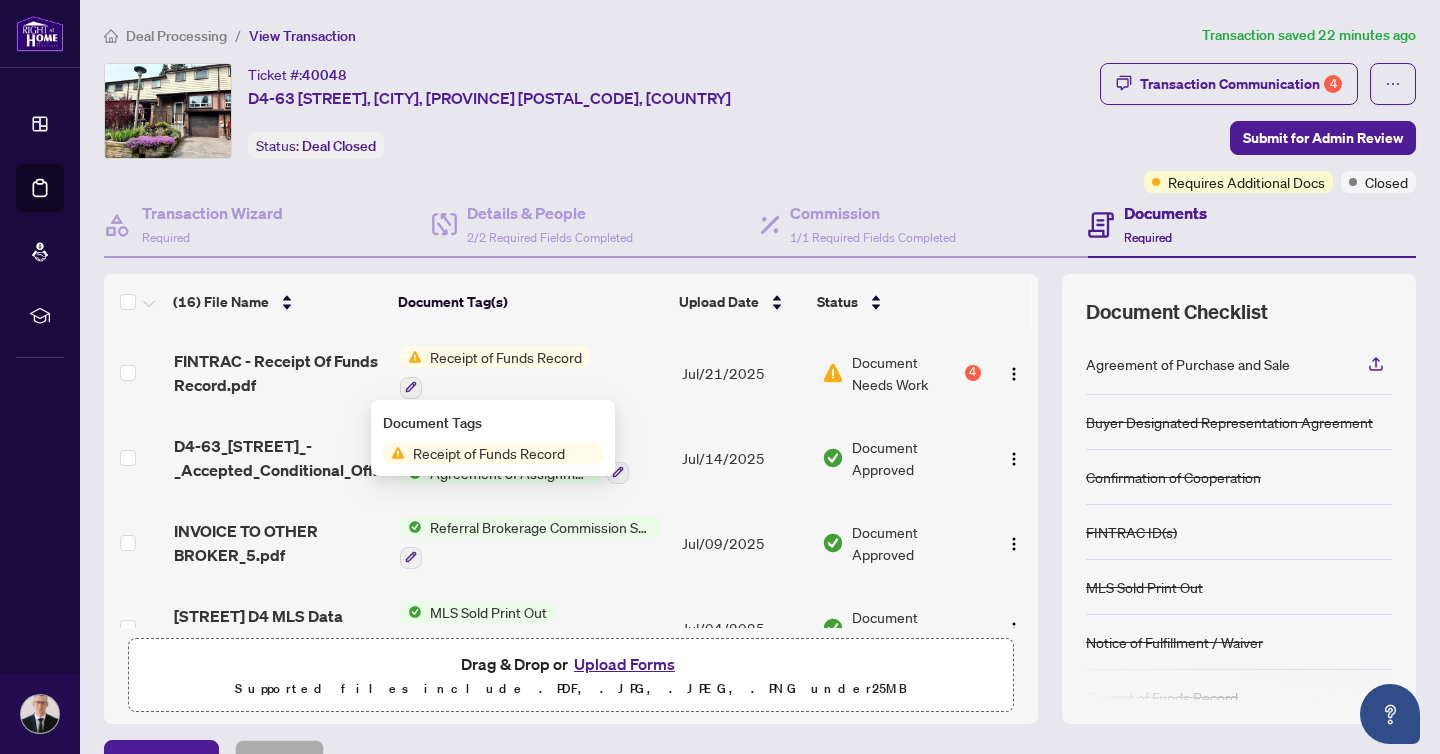 click on "Receipt of Funds Record" at bounding box center (533, 372) 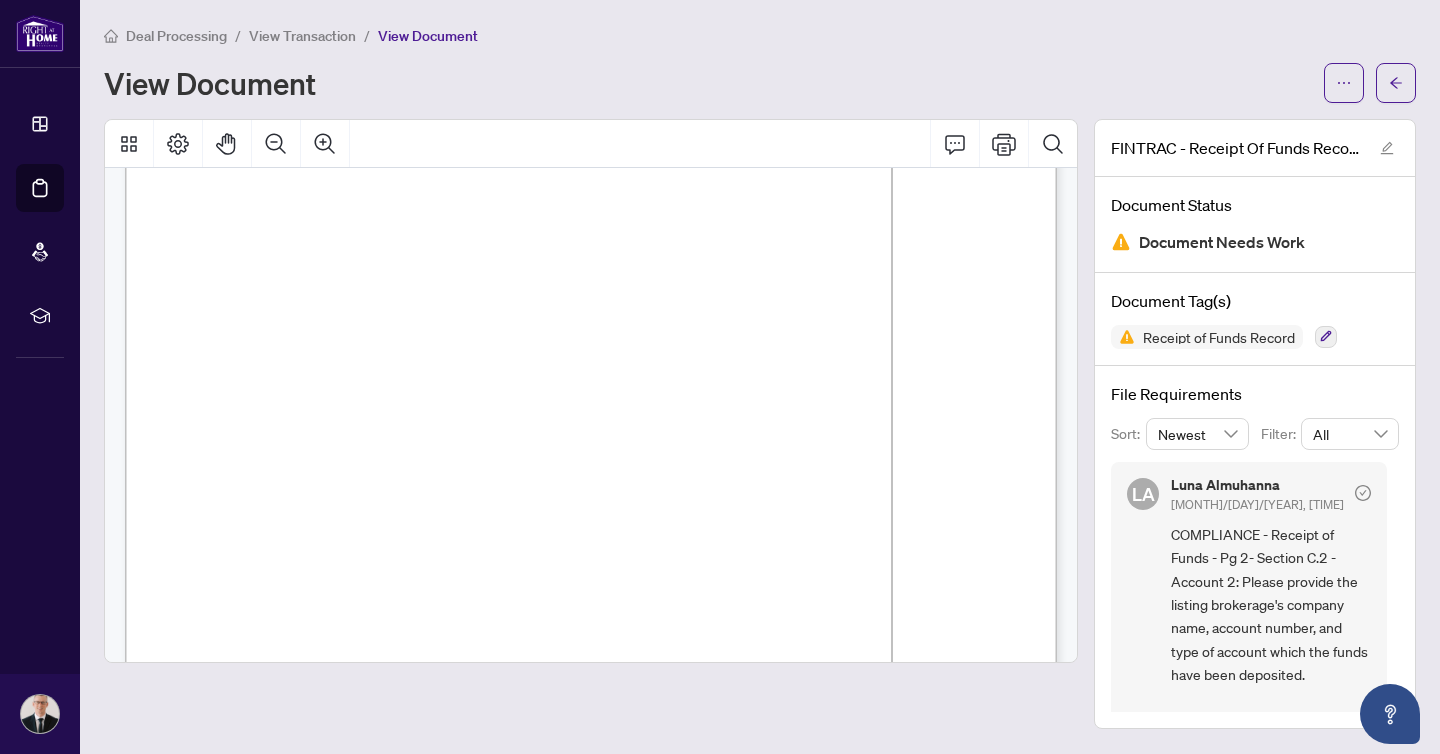 scroll, scrollTop: 1310, scrollLeft: 0, axis: vertical 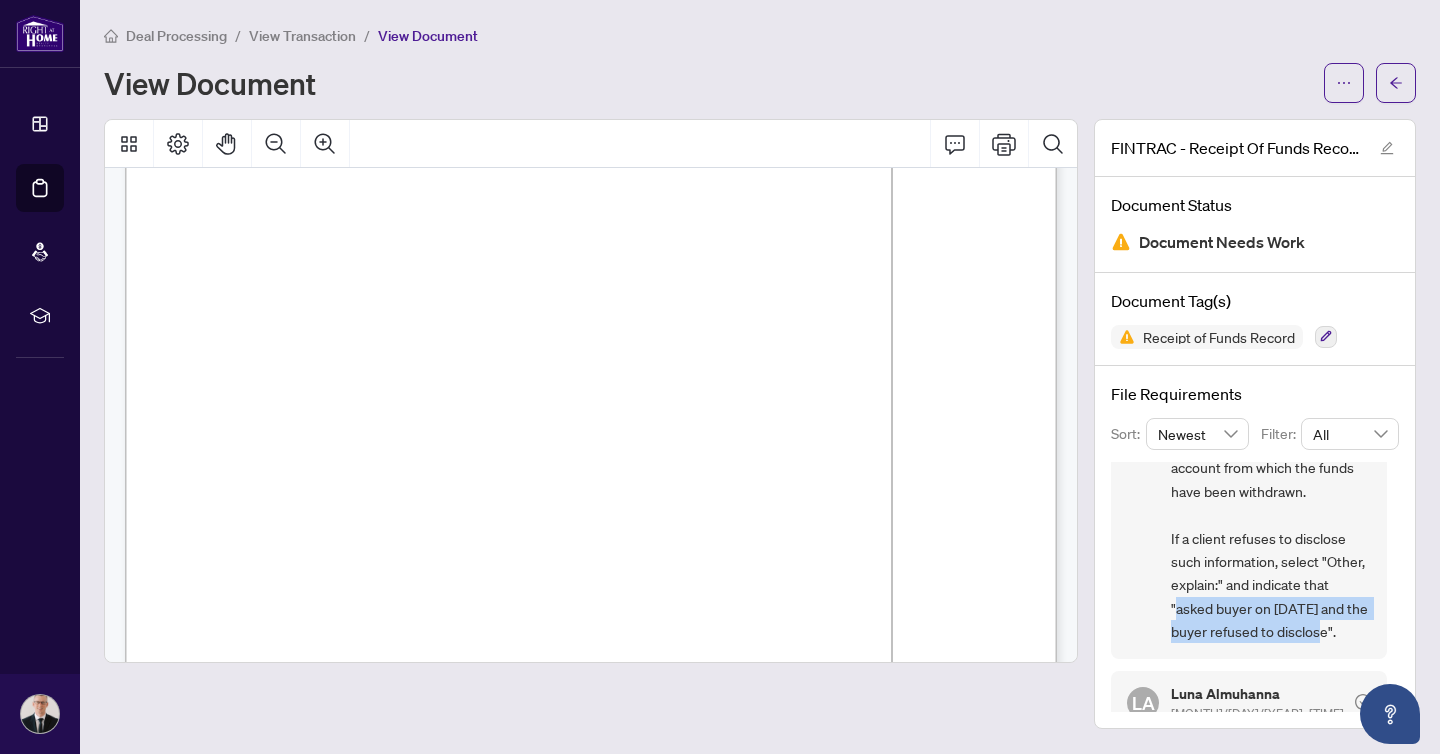 drag, startPoint x: 1344, startPoint y: 628, endPoint x: 1174, endPoint y: 598, distance: 172.62677 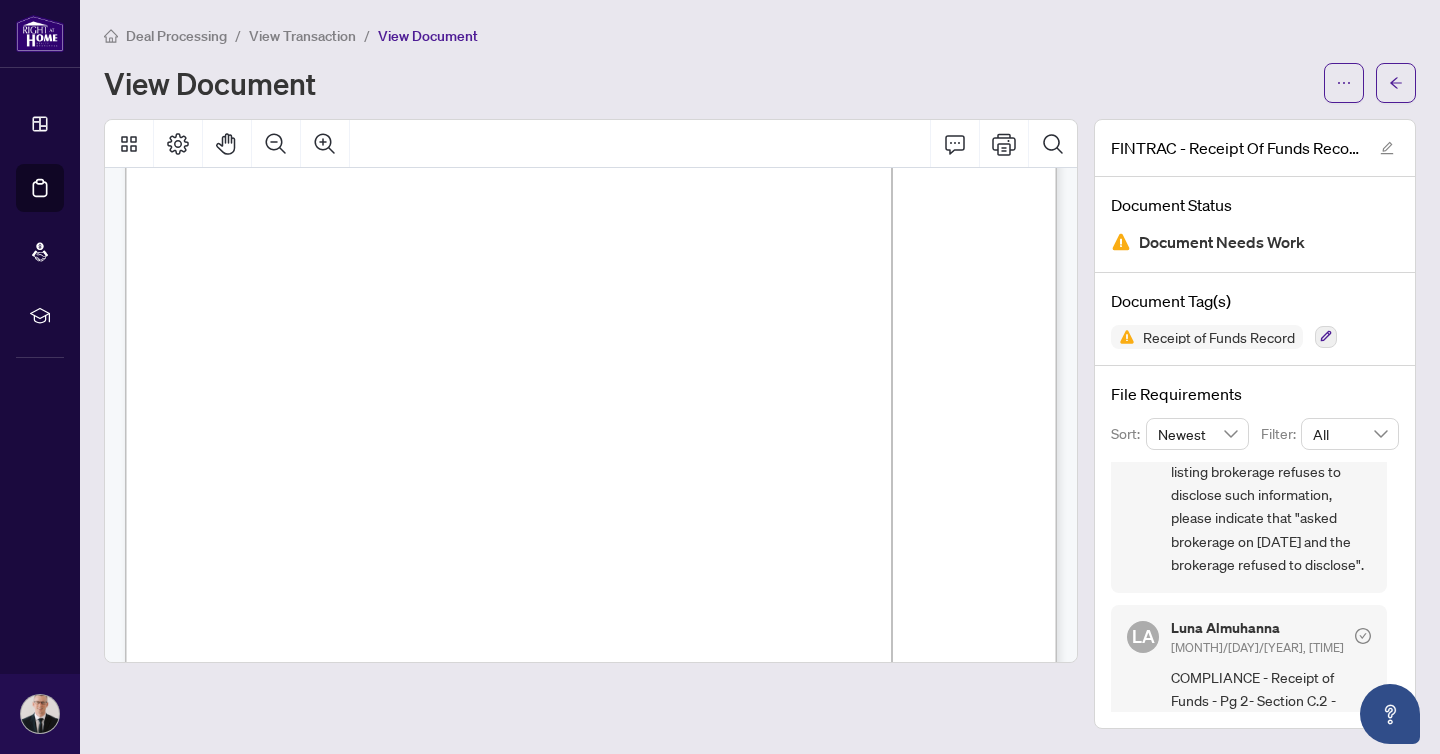 scroll, scrollTop: 63, scrollLeft: 0, axis: vertical 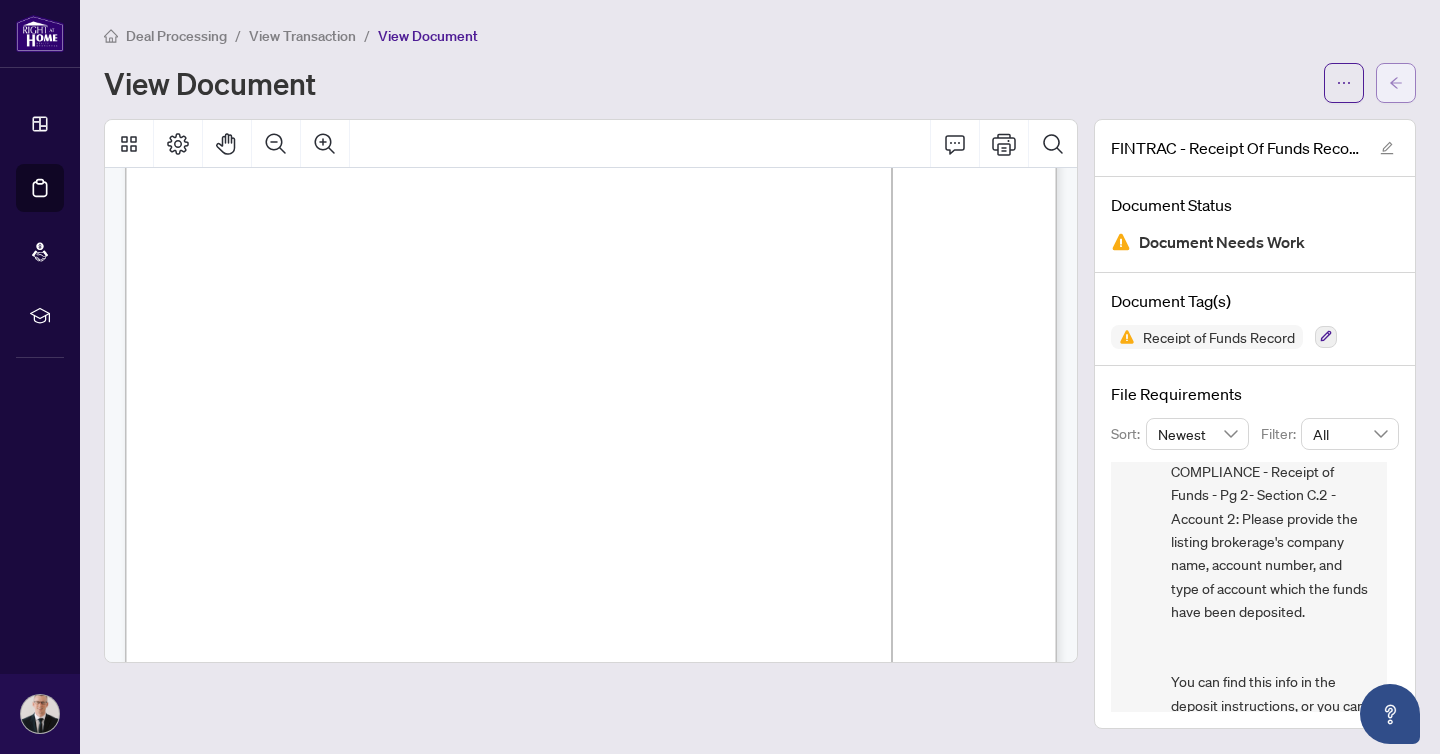 click at bounding box center [1396, 83] 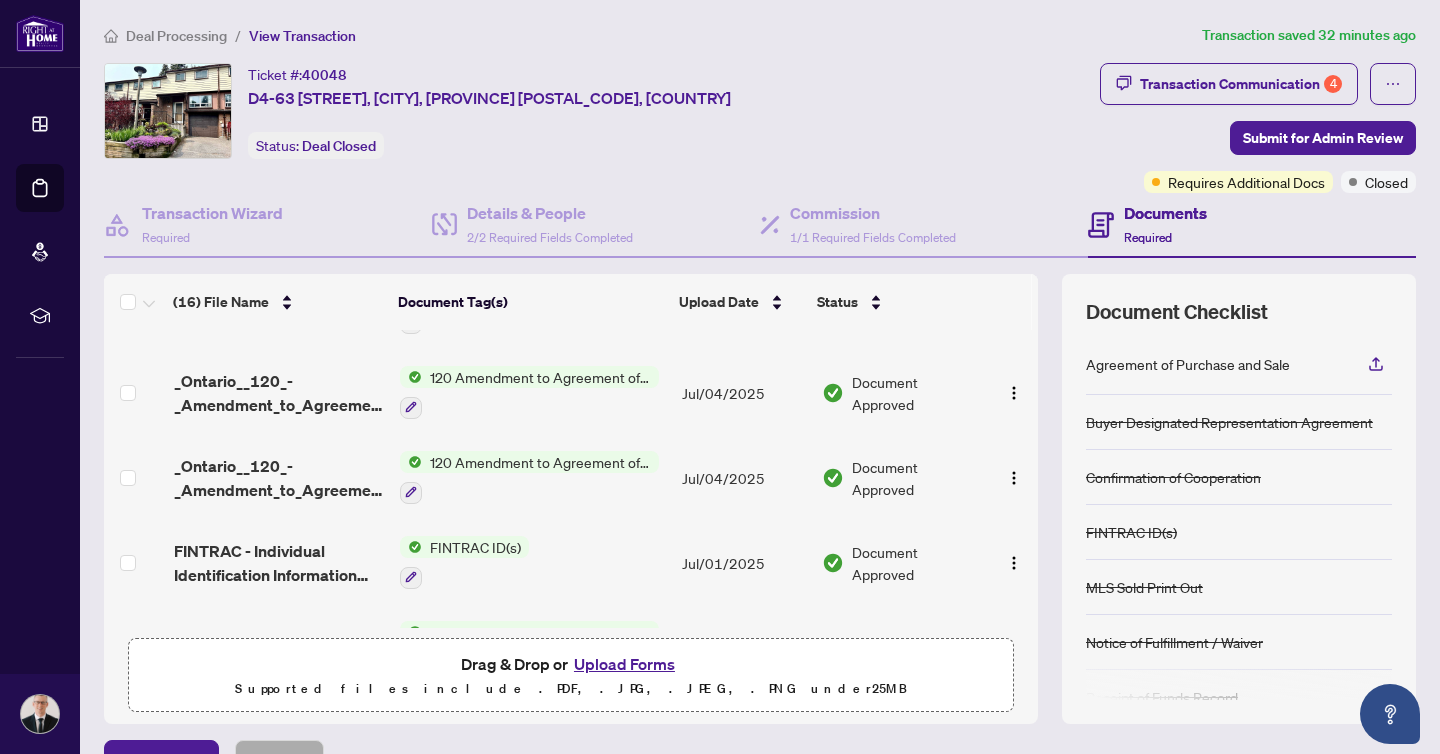 scroll, scrollTop: 1053, scrollLeft: 0, axis: vertical 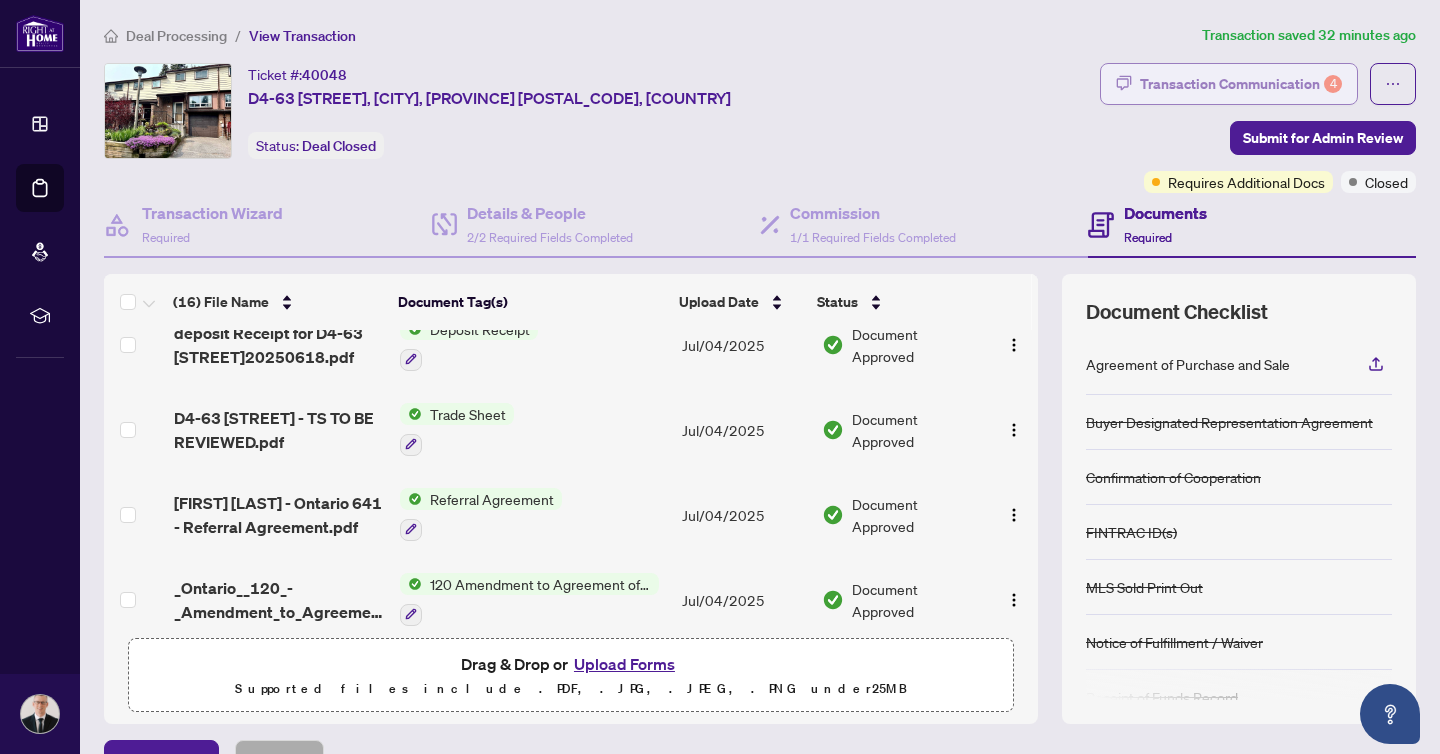 click on "Transaction Communication 4" at bounding box center (1241, 84) 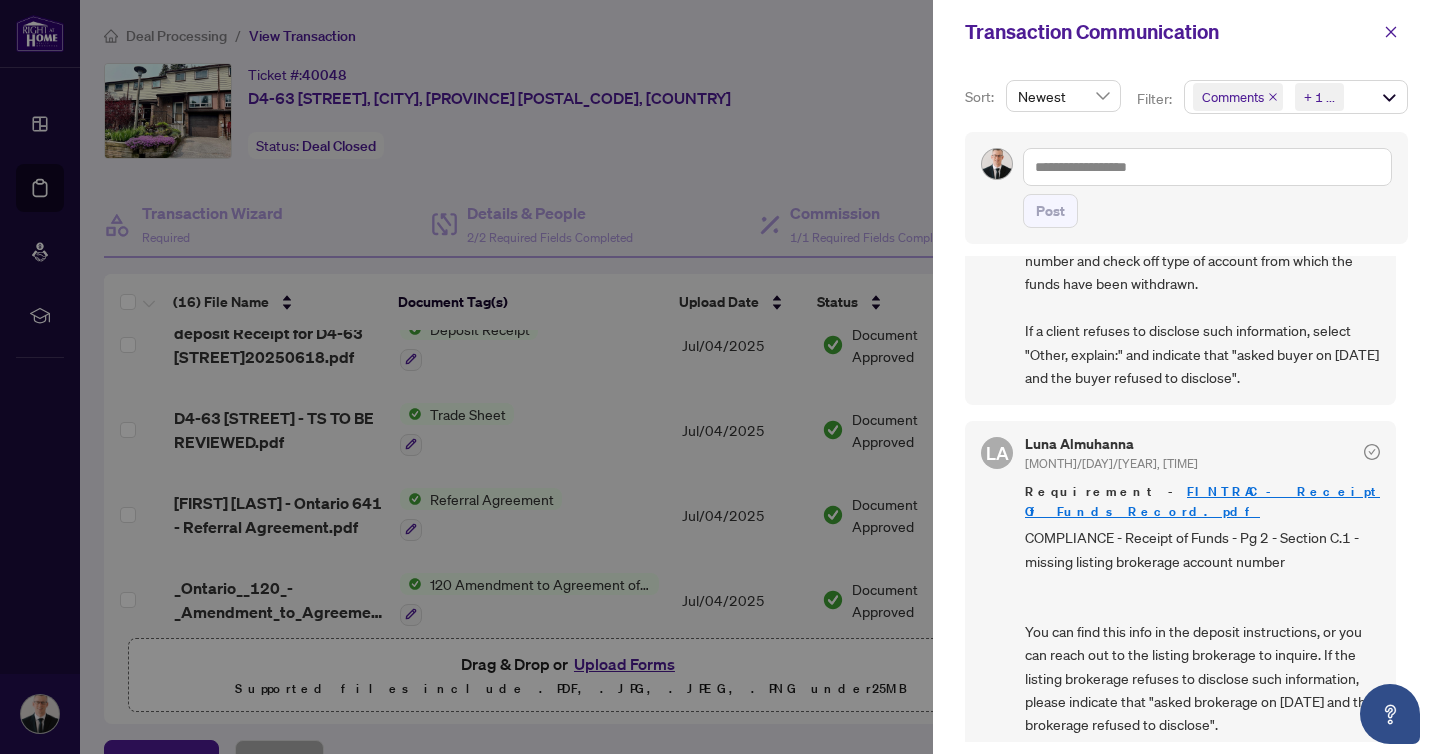 scroll, scrollTop: 0, scrollLeft: 0, axis: both 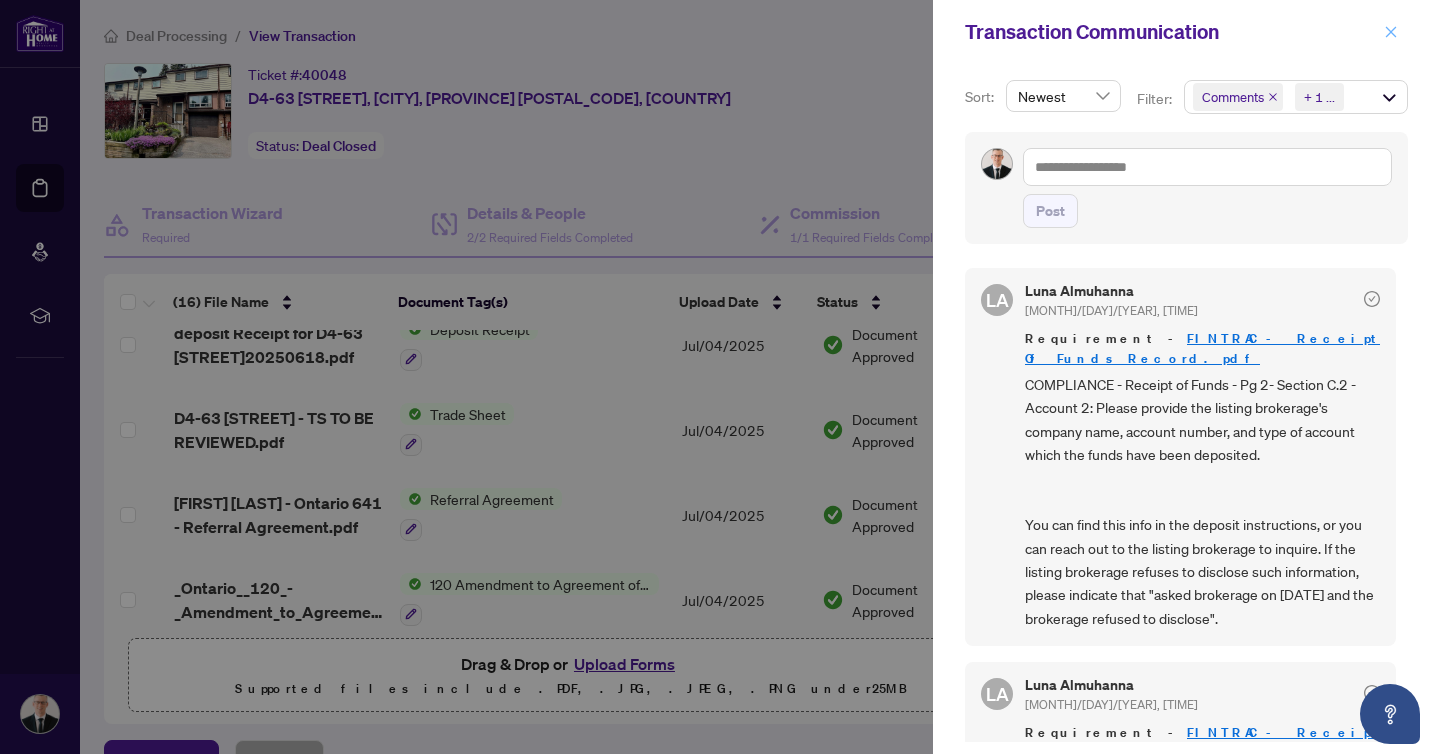 click 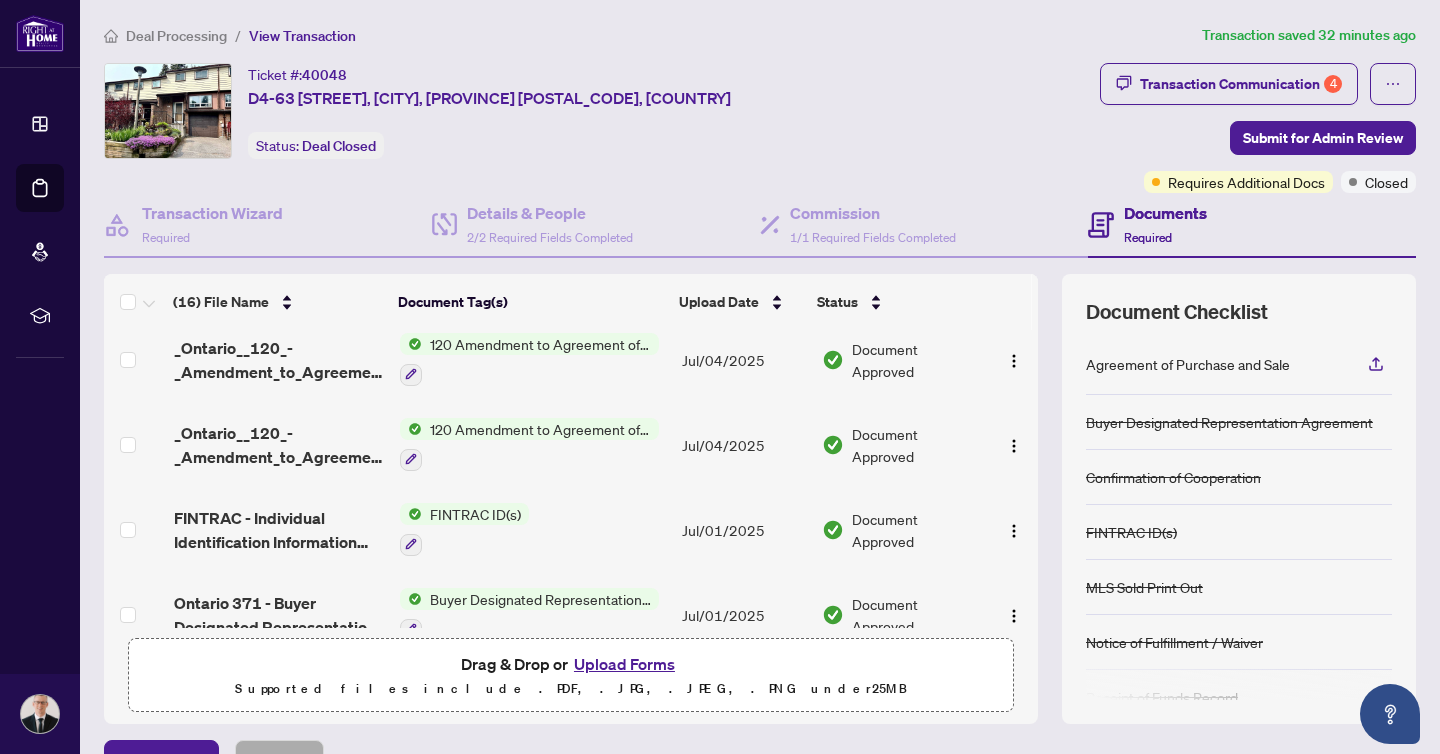 scroll, scrollTop: 612, scrollLeft: 0, axis: vertical 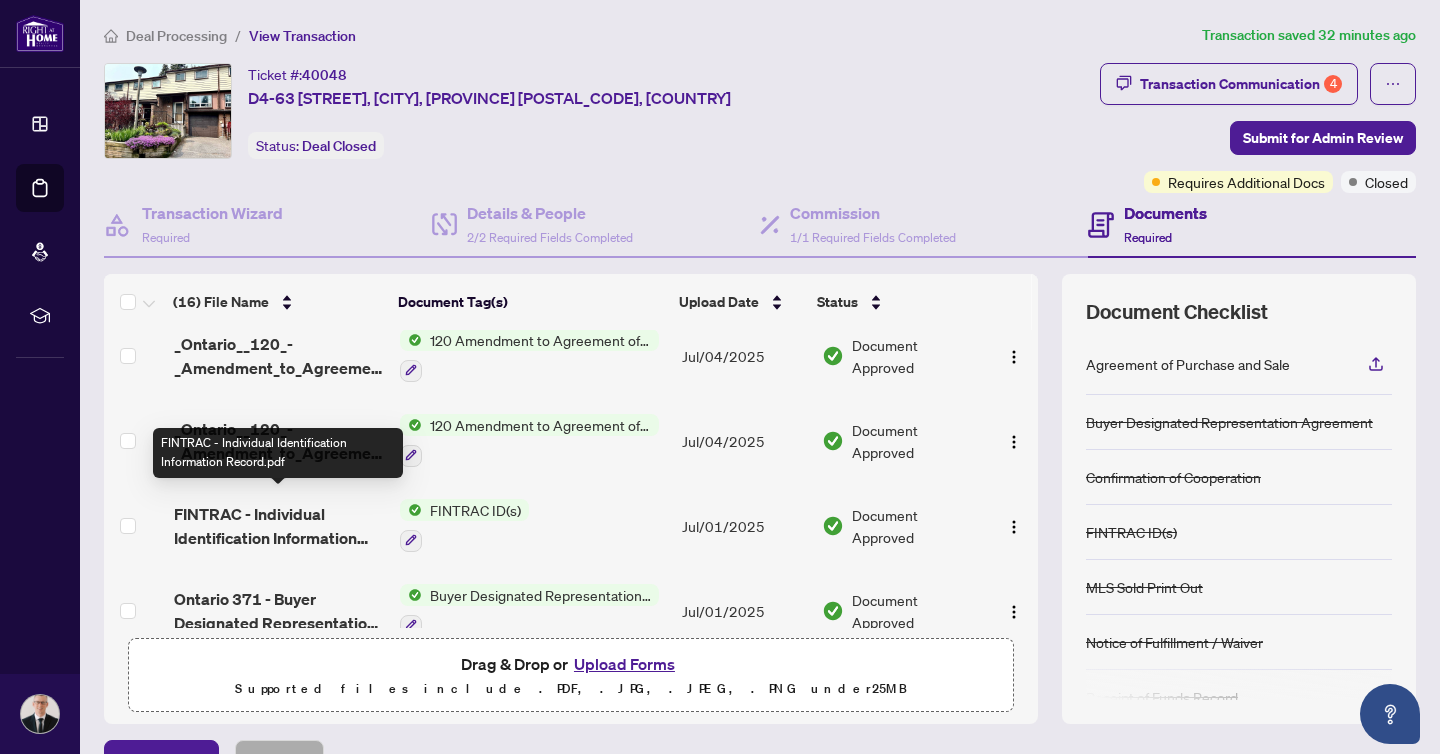 click on "FINTRAC - Individual Identification Information Record.pdf" at bounding box center (279, 526) 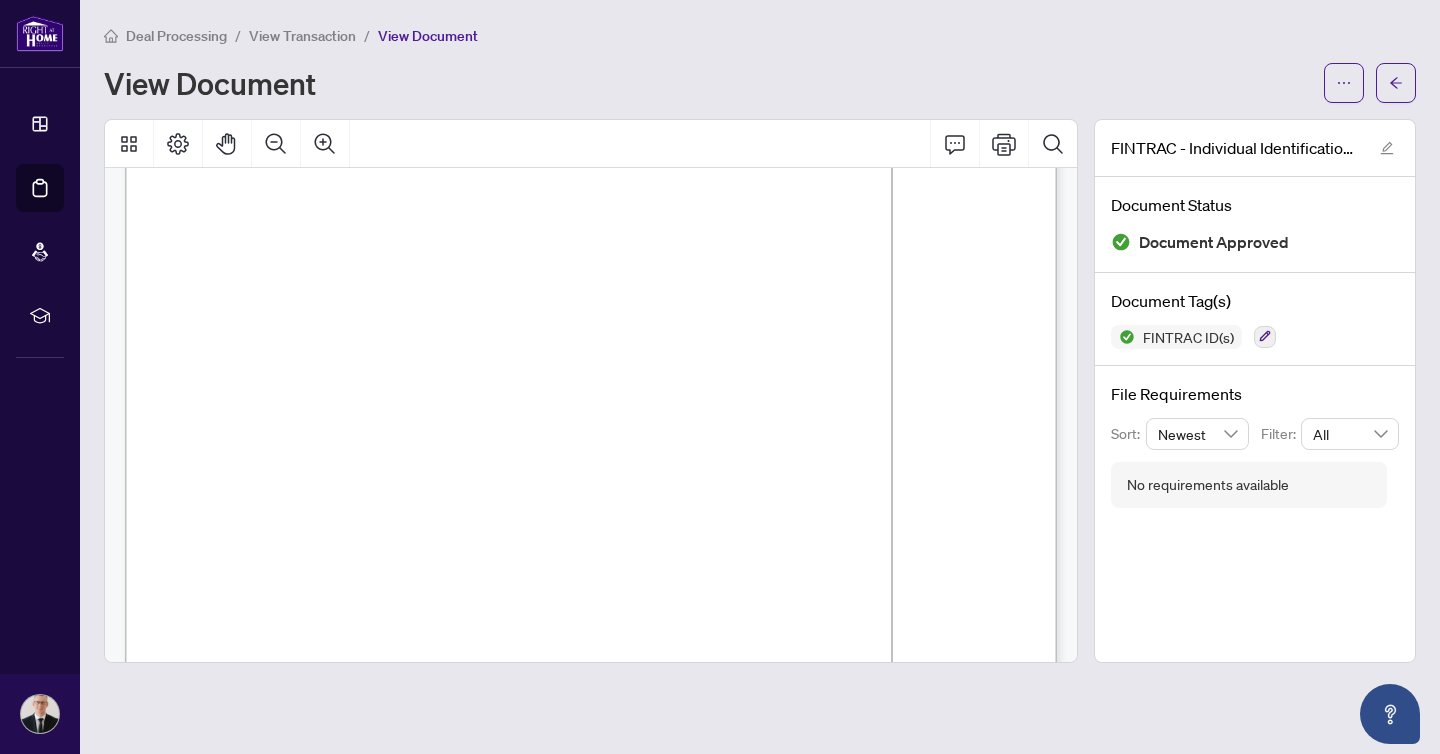 scroll, scrollTop: 314, scrollLeft: 0, axis: vertical 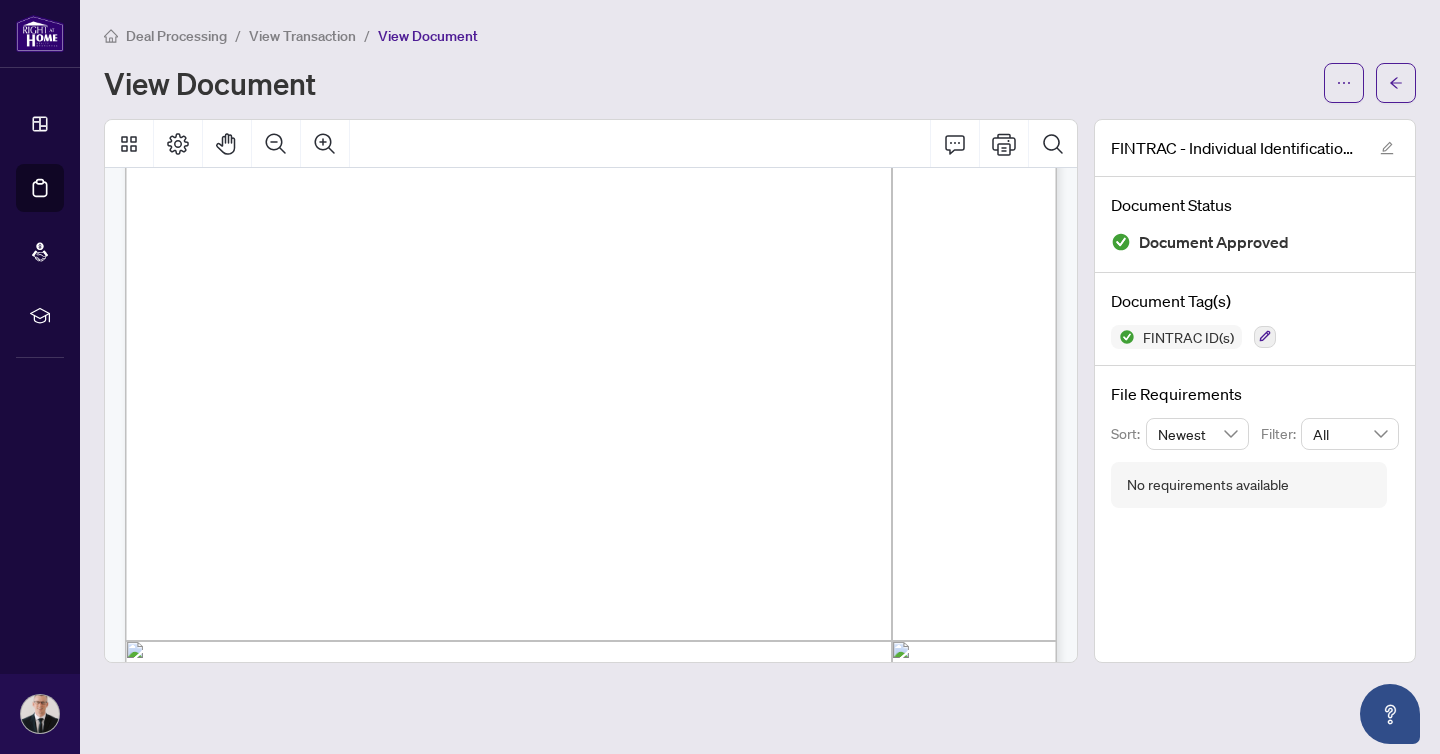drag, startPoint x: 607, startPoint y: 426, endPoint x: 786, endPoint y: 418, distance: 179.17868 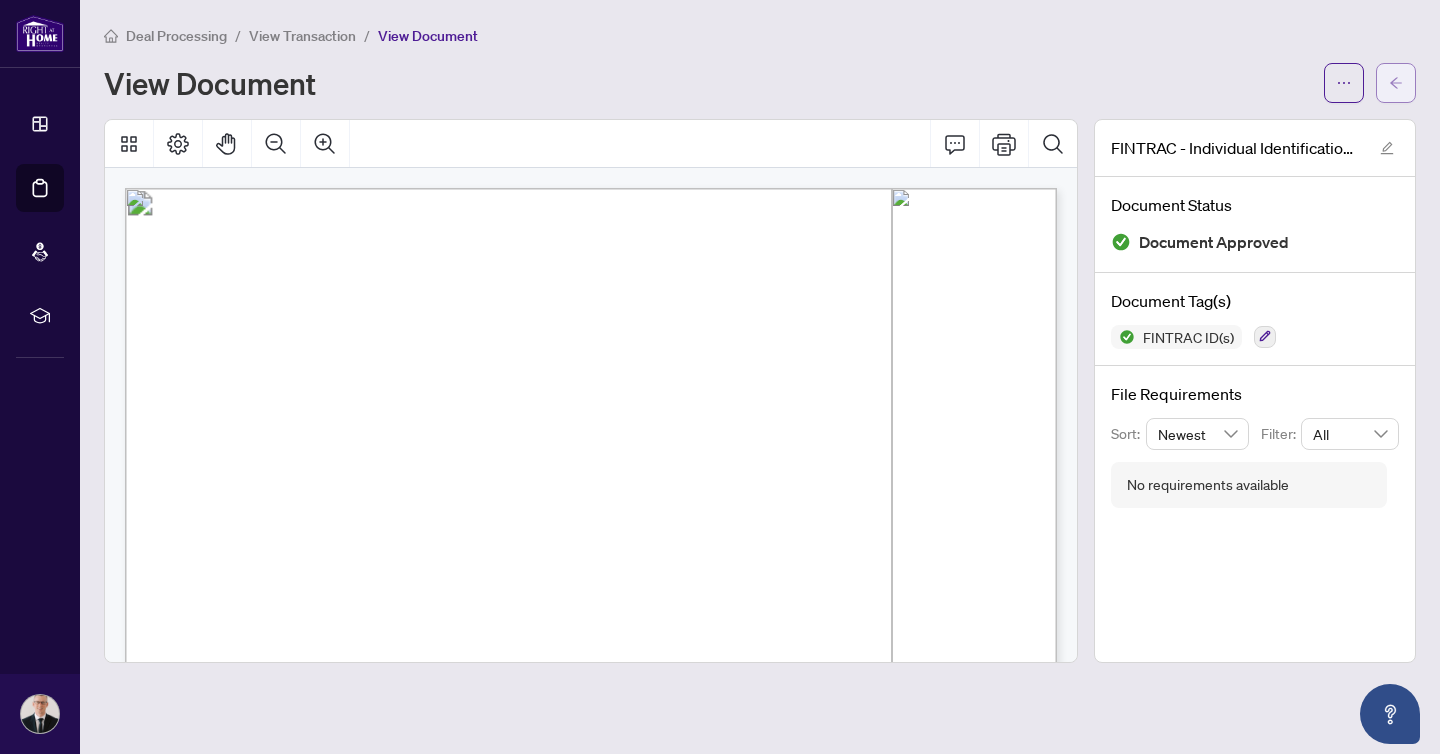 click at bounding box center [1396, 83] 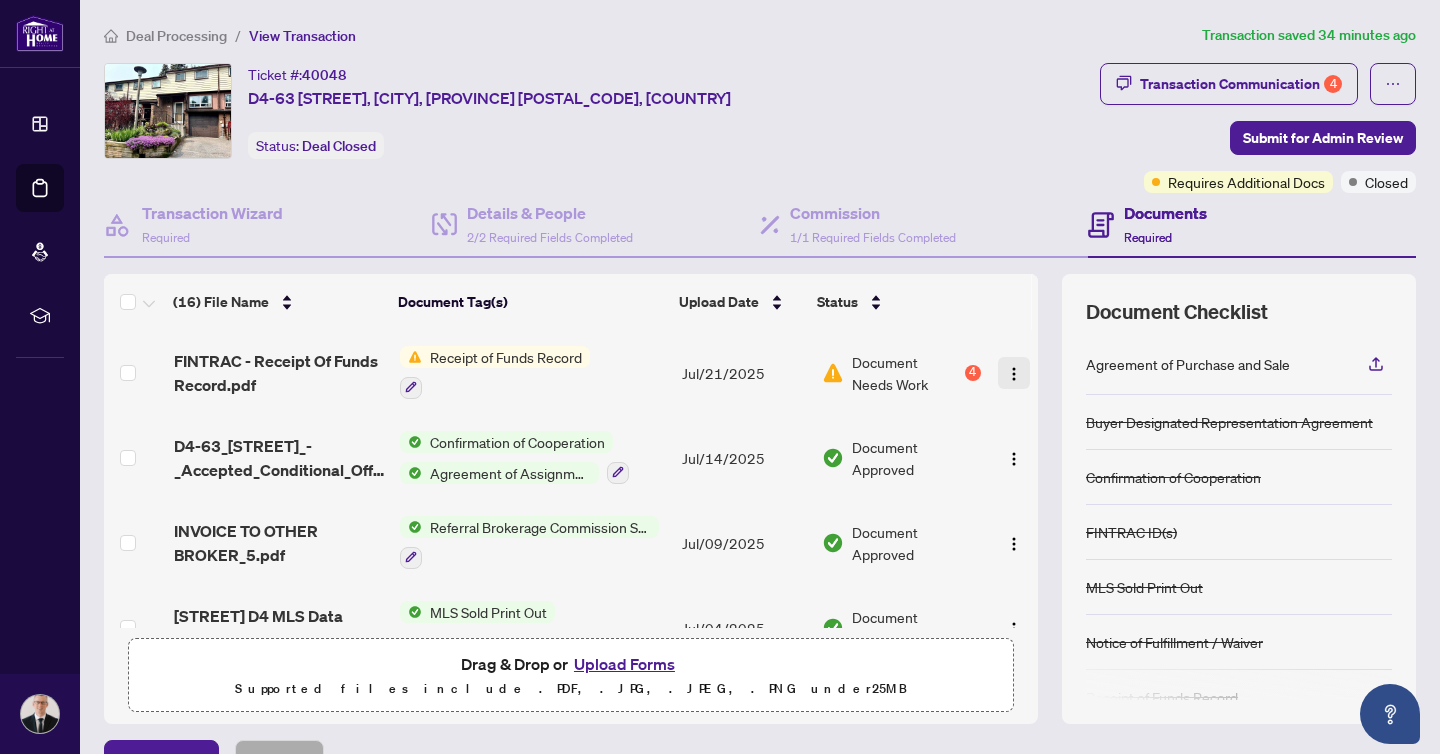 click at bounding box center [1014, 374] 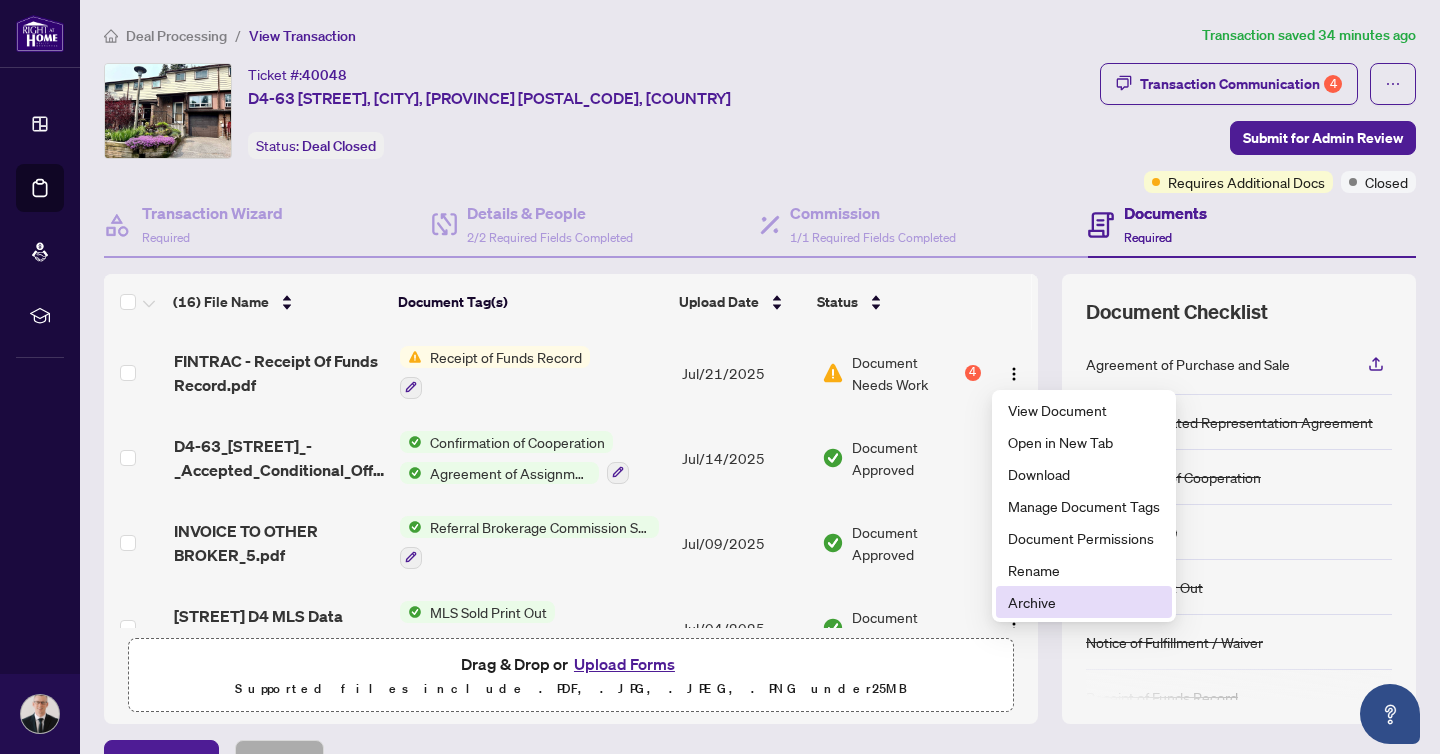 click on "Archive" at bounding box center [1084, 602] 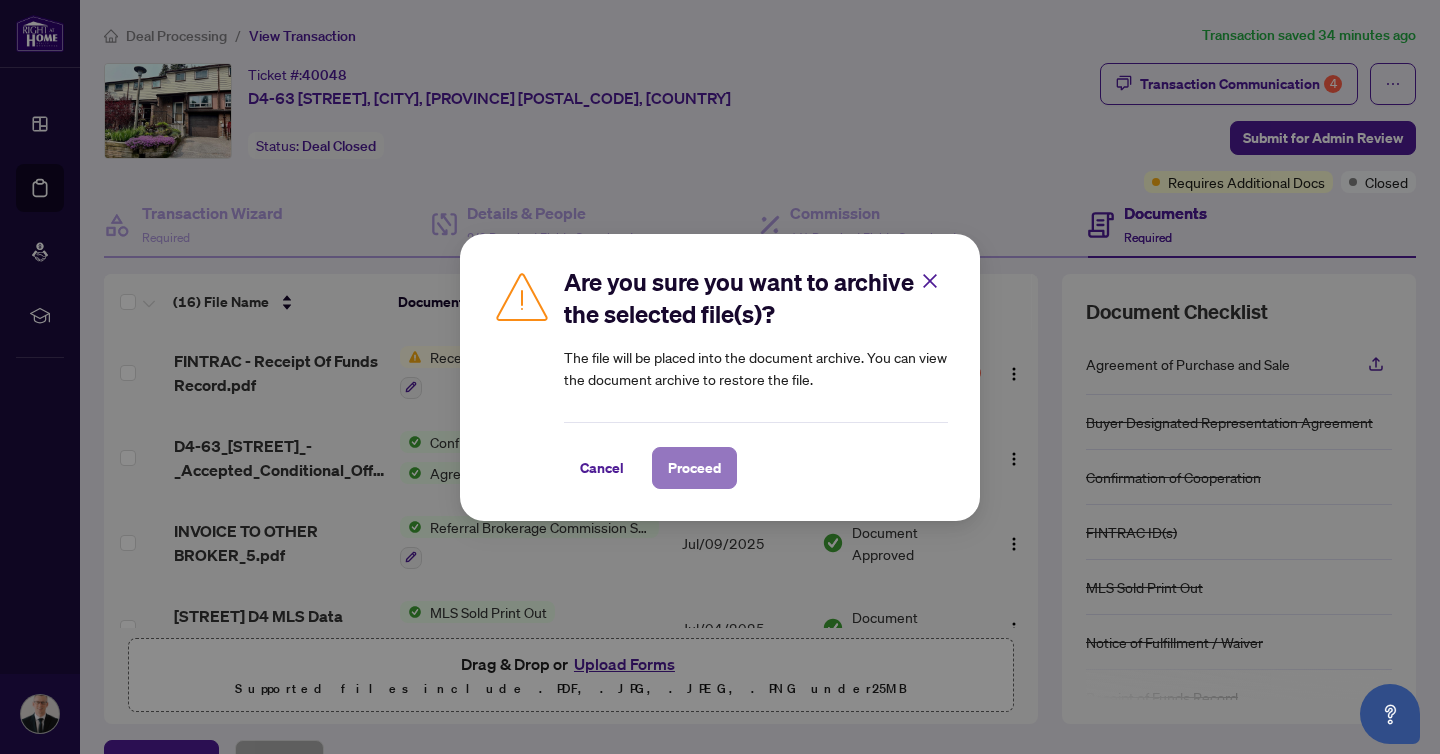 click on "Proceed" at bounding box center [694, 468] 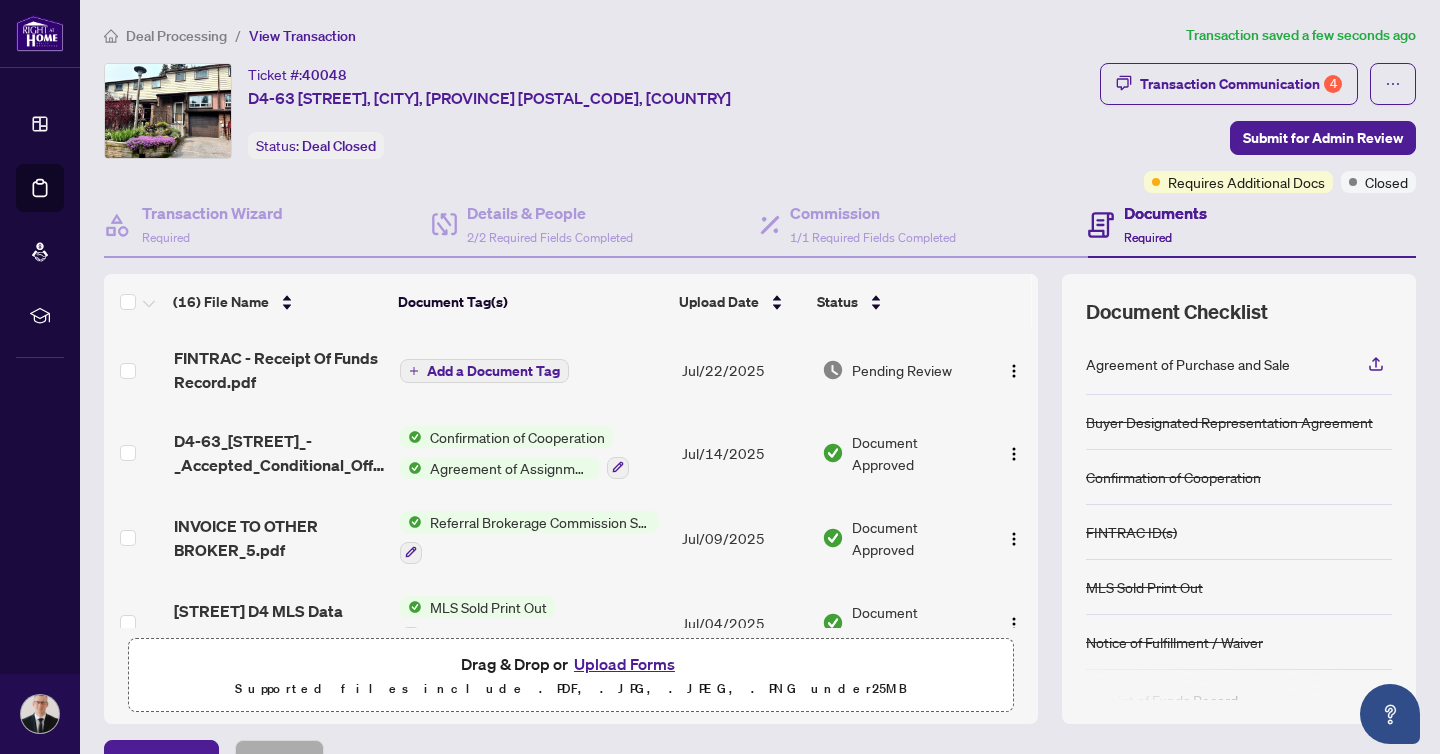 click on "Add a Document Tag" at bounding box center (533, 370) 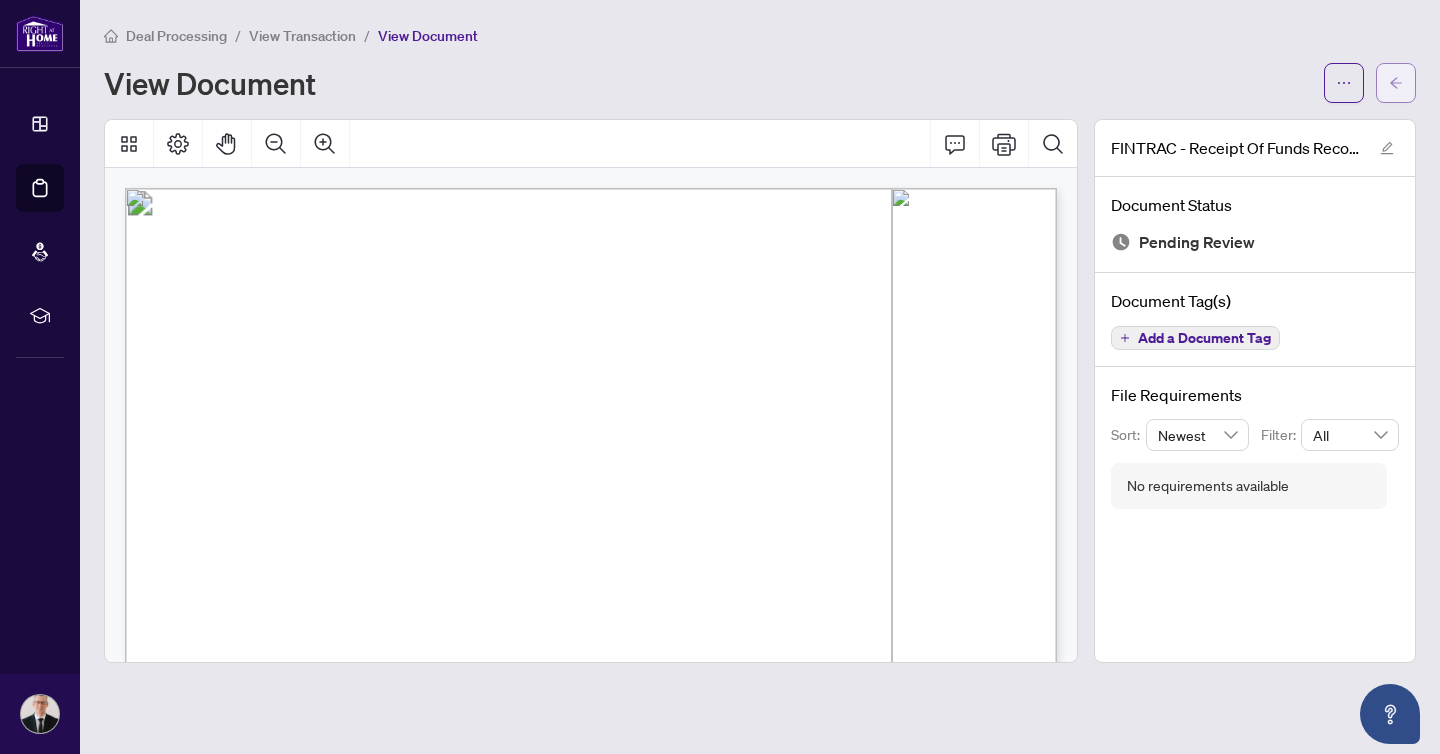 click 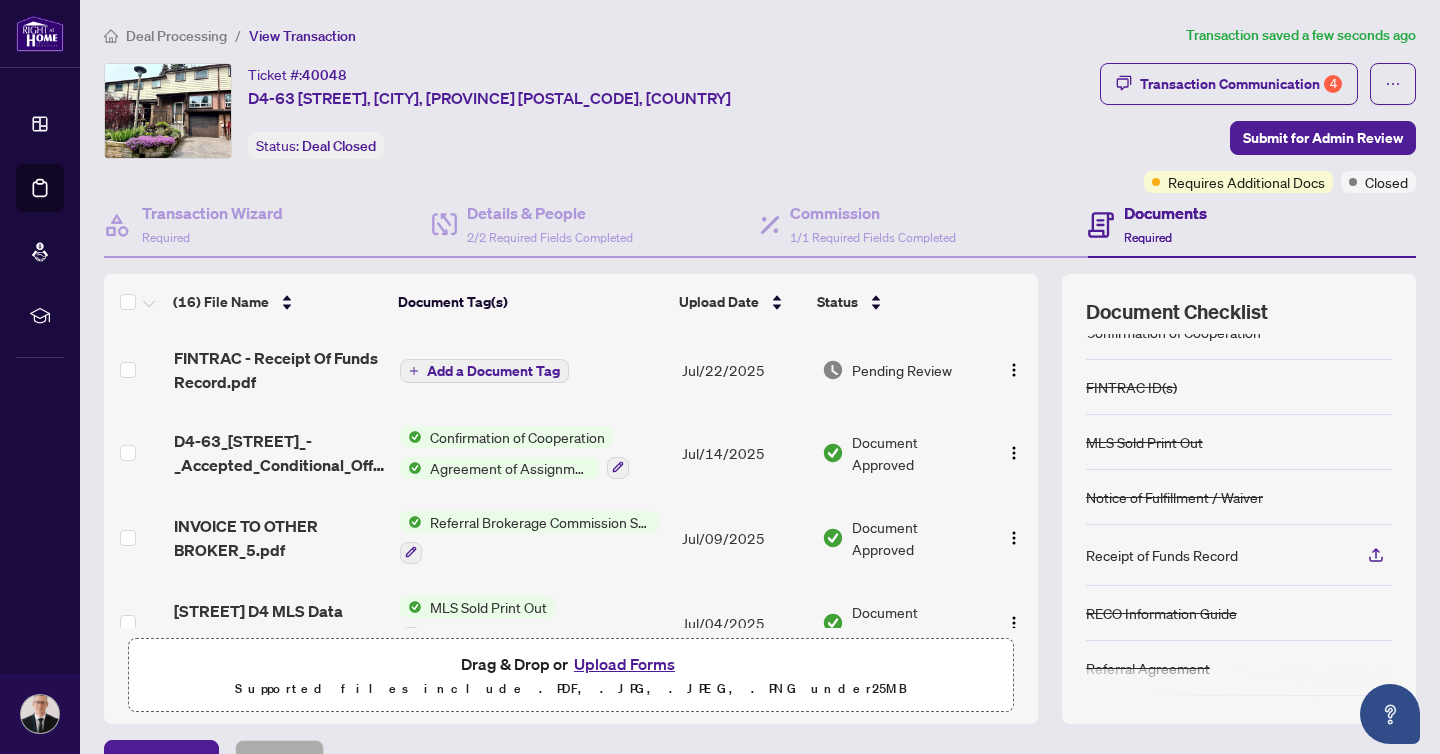 scroll, scrollTop: 258, scrollLeft: 0, axis: vertical 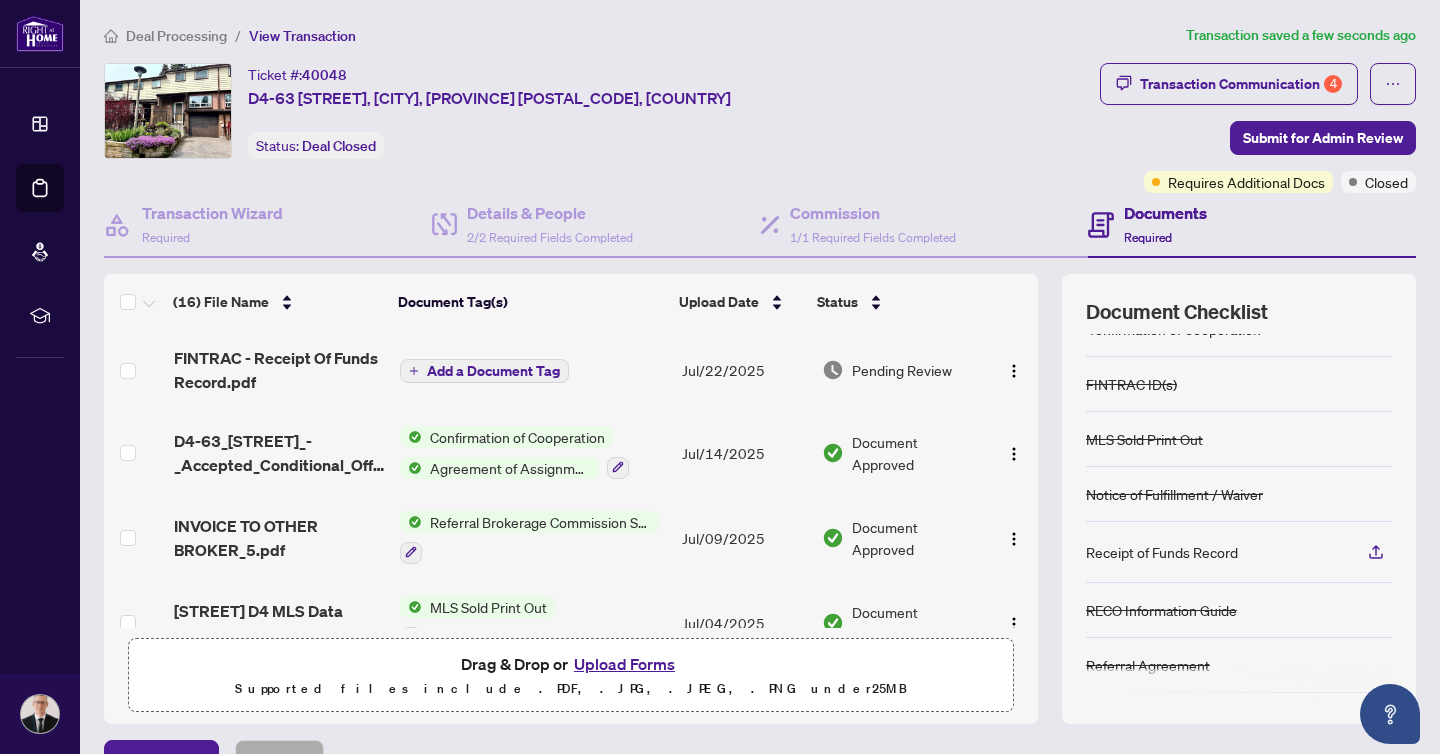 click on "Add a Document Tag" at bounding box center [493, 371] 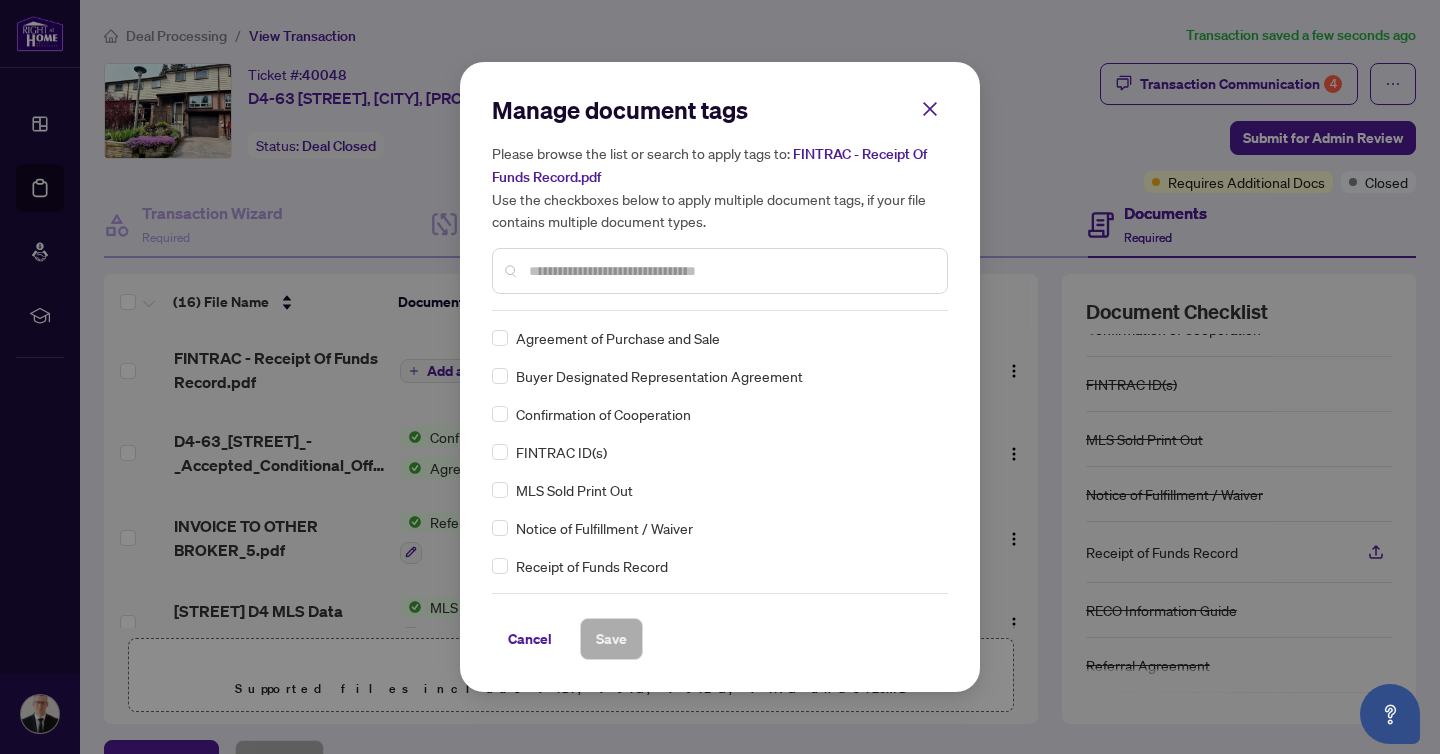 click on "Manage document tags Please browse the list or search to apply tags to:   FINTRAC - Receipt Of Funds Record.pdf   Use the checkboxes below to apply multiple document tags, if your file contains multiple document types." at bounding box center [720, 202] 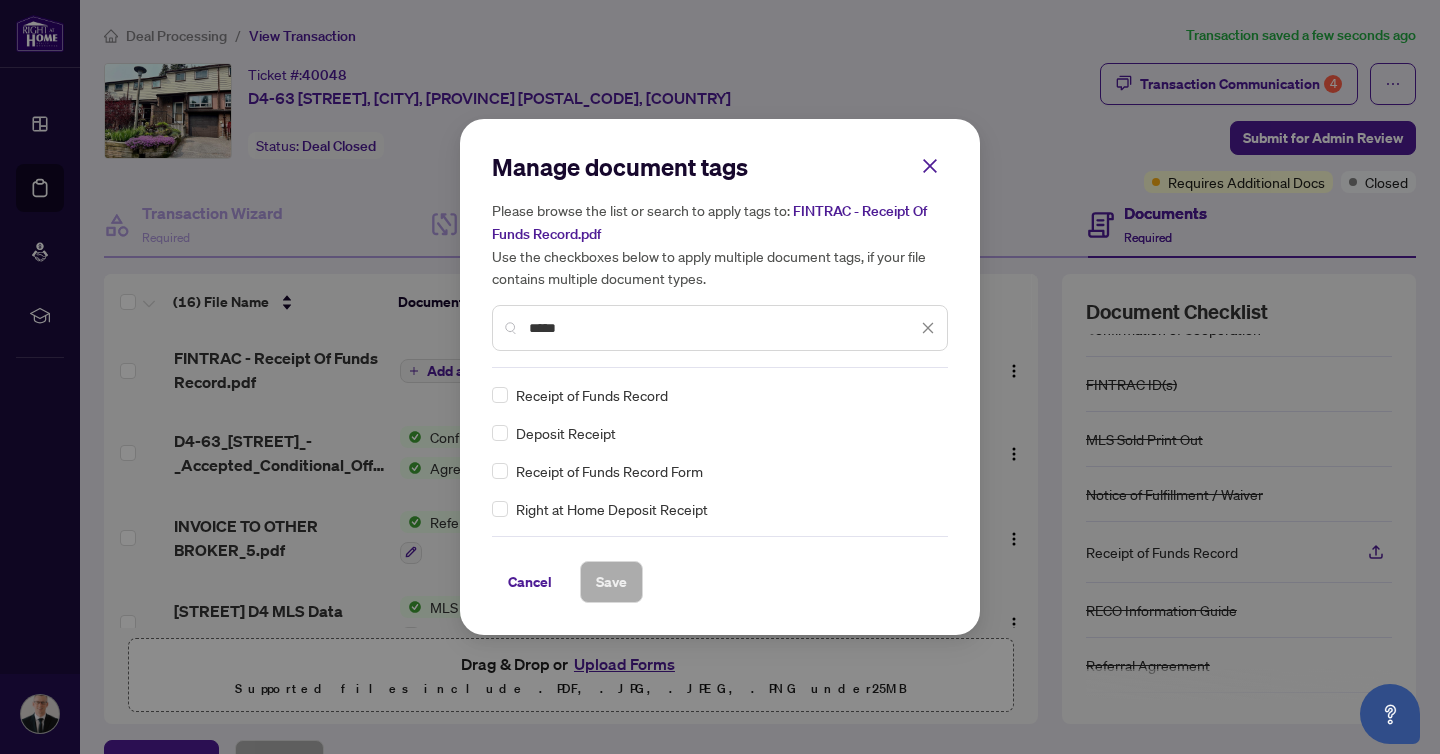 type on "*****" 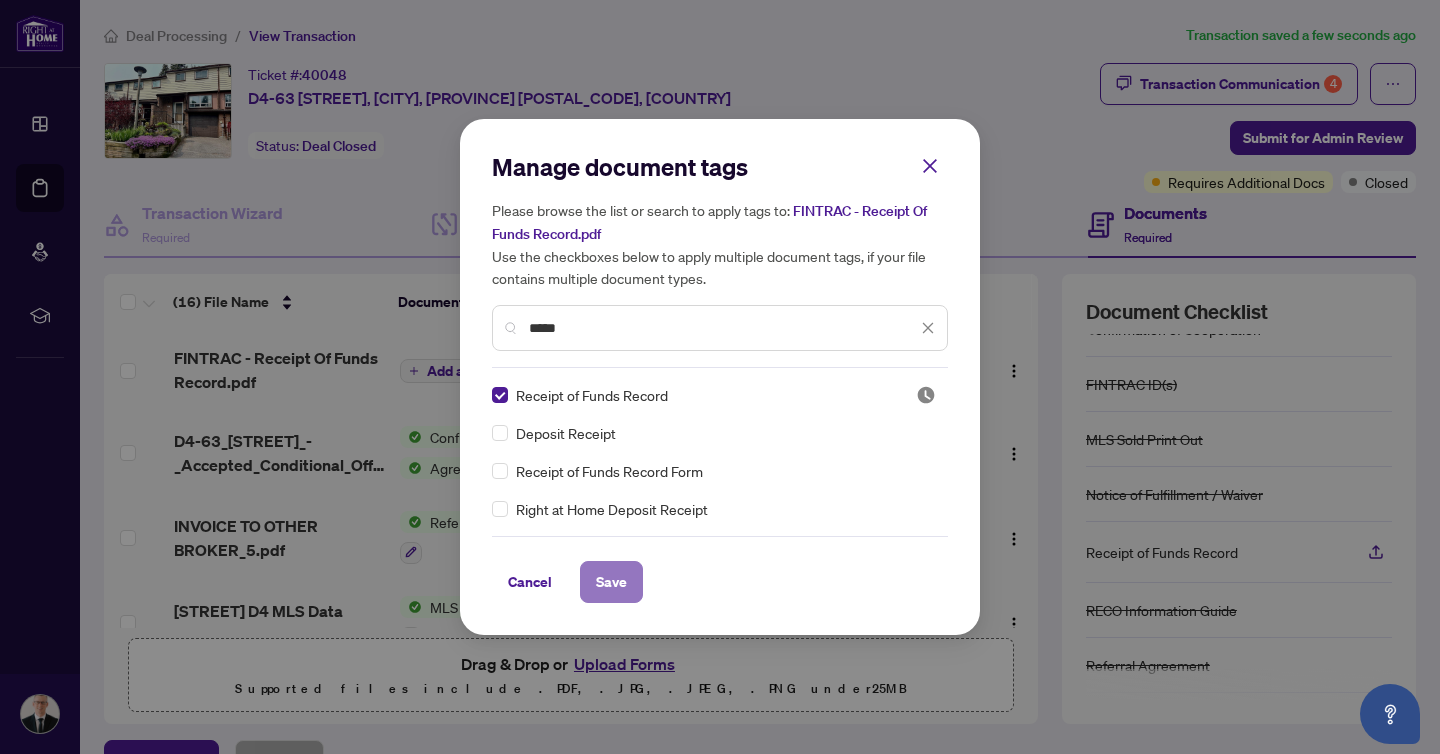 click on "Save" at bounding box center [611, 582] 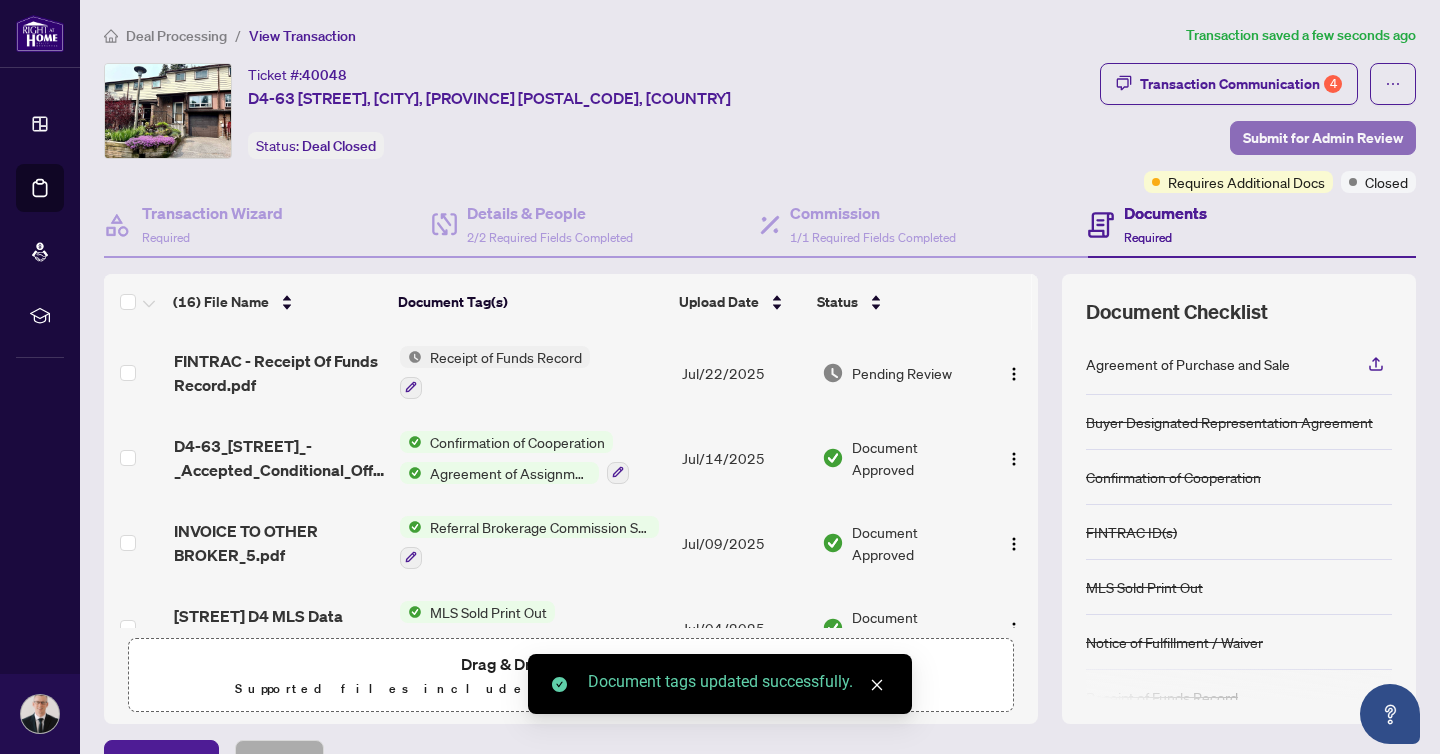 click on "Submit for Admin Review" at bounding box center (1323, 138) 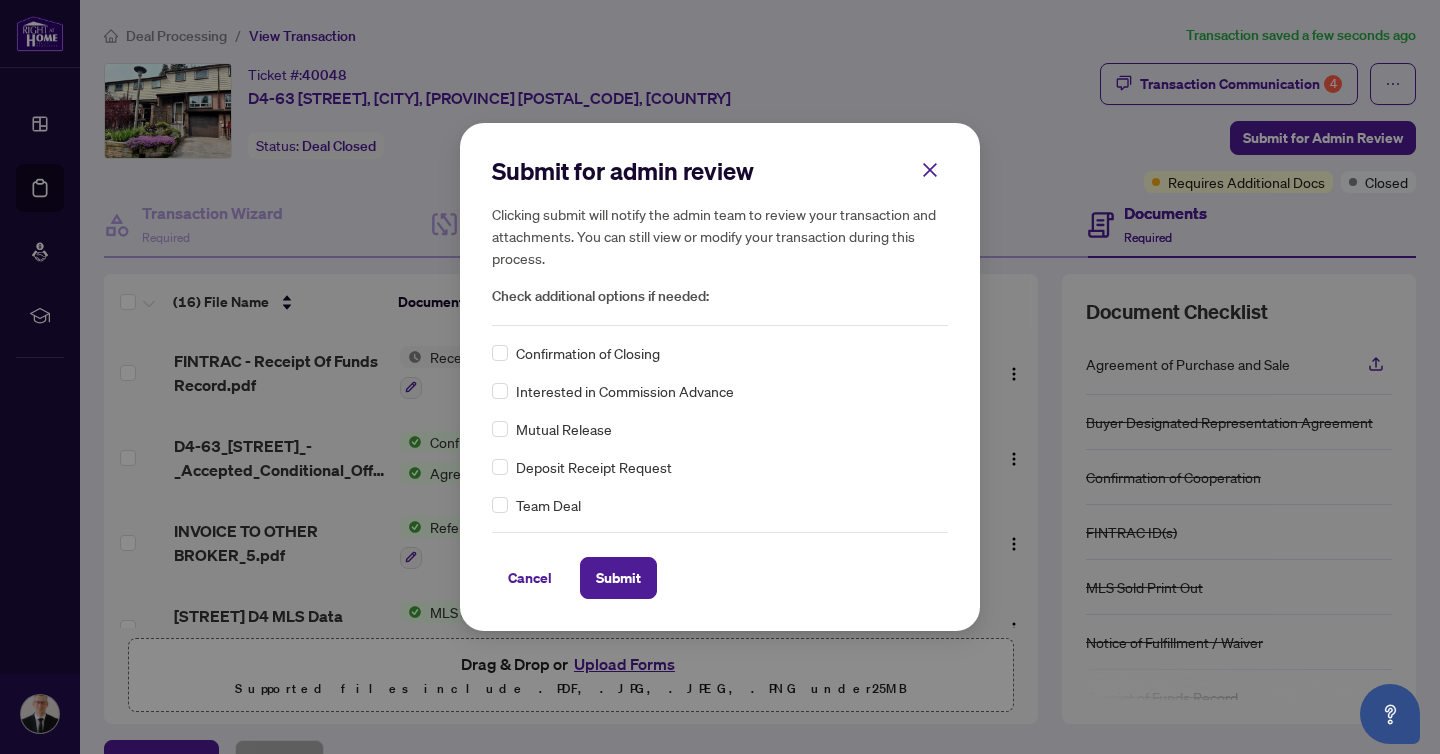 click on "Confirmation of Closing" at bounding box center [720, 353] 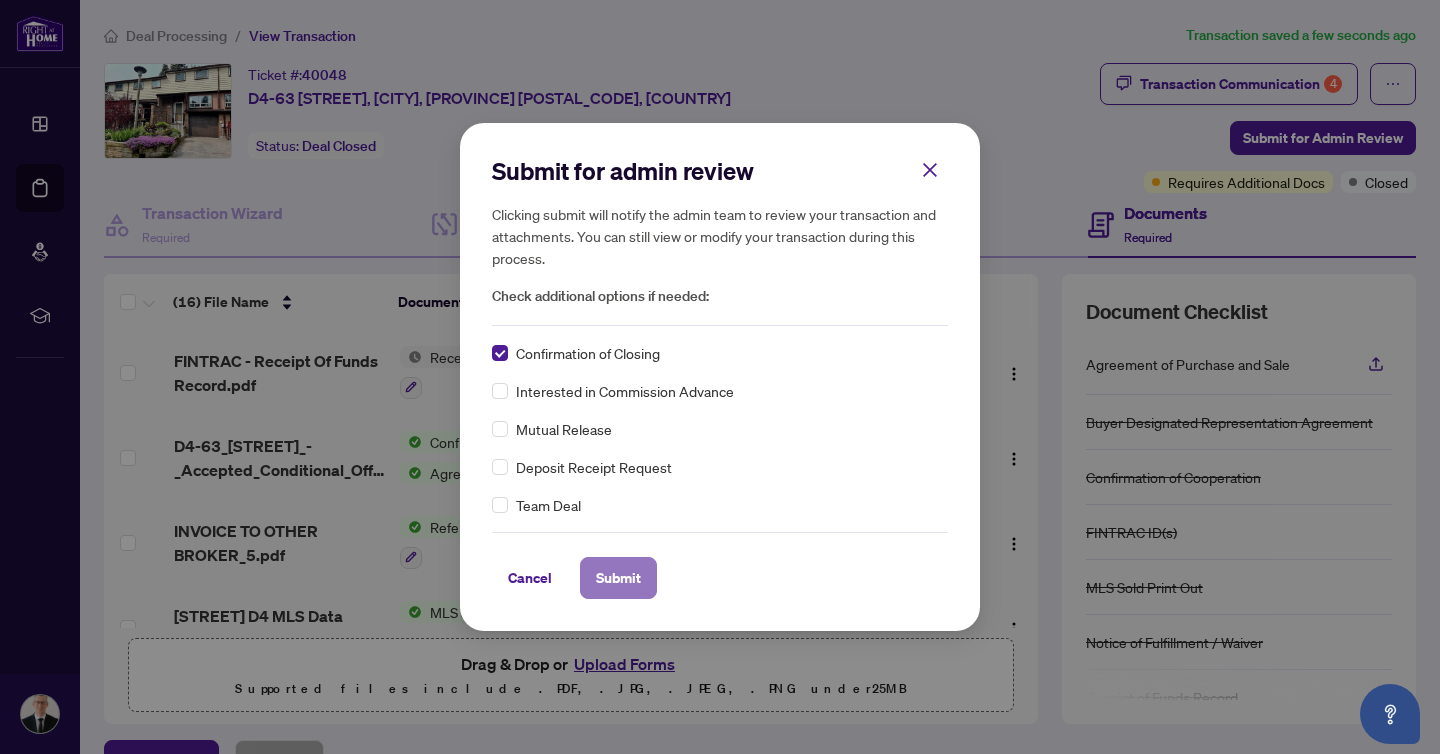 click on "Submit" at bounding box center (618, 578) 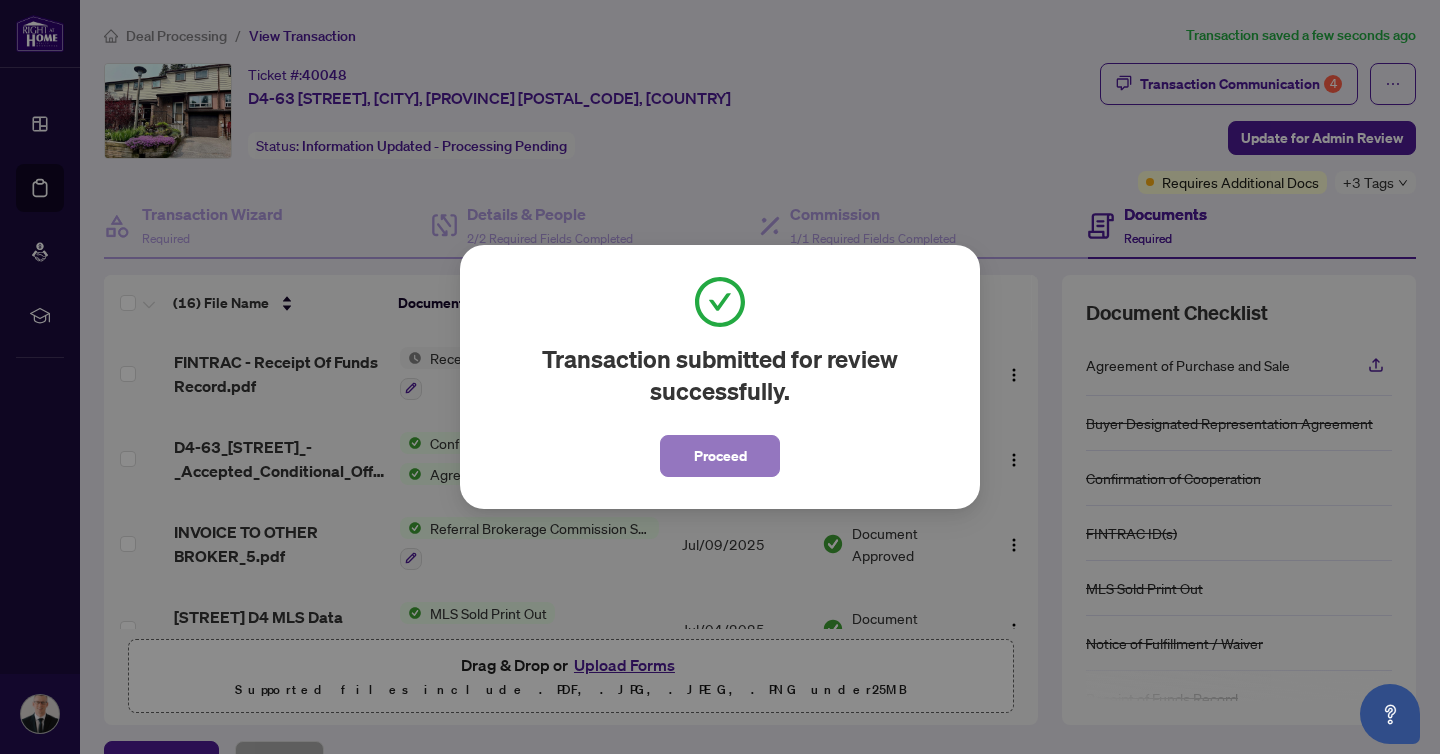click on "Proceed" at bounding box center (720, 456) 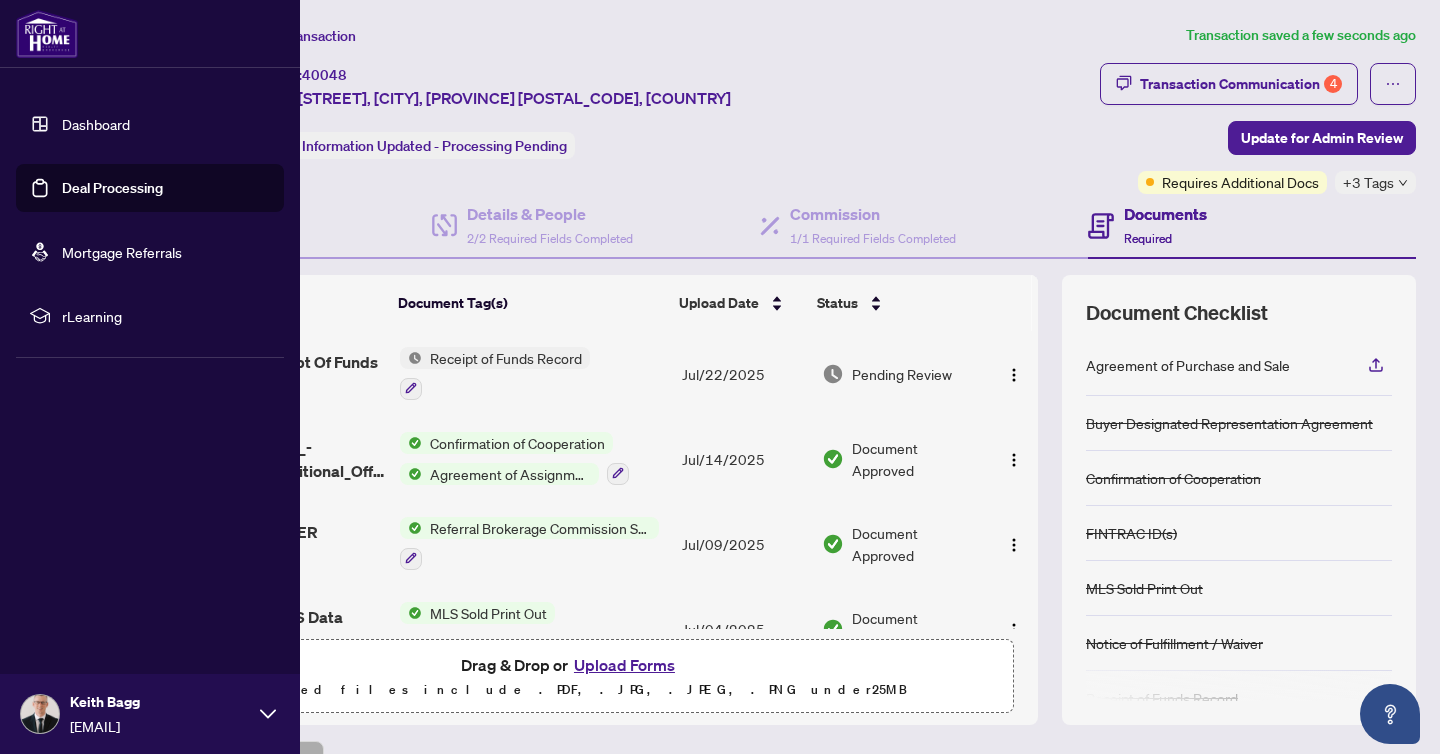 click on "Deal Processing" at bounding box center [112, 188] 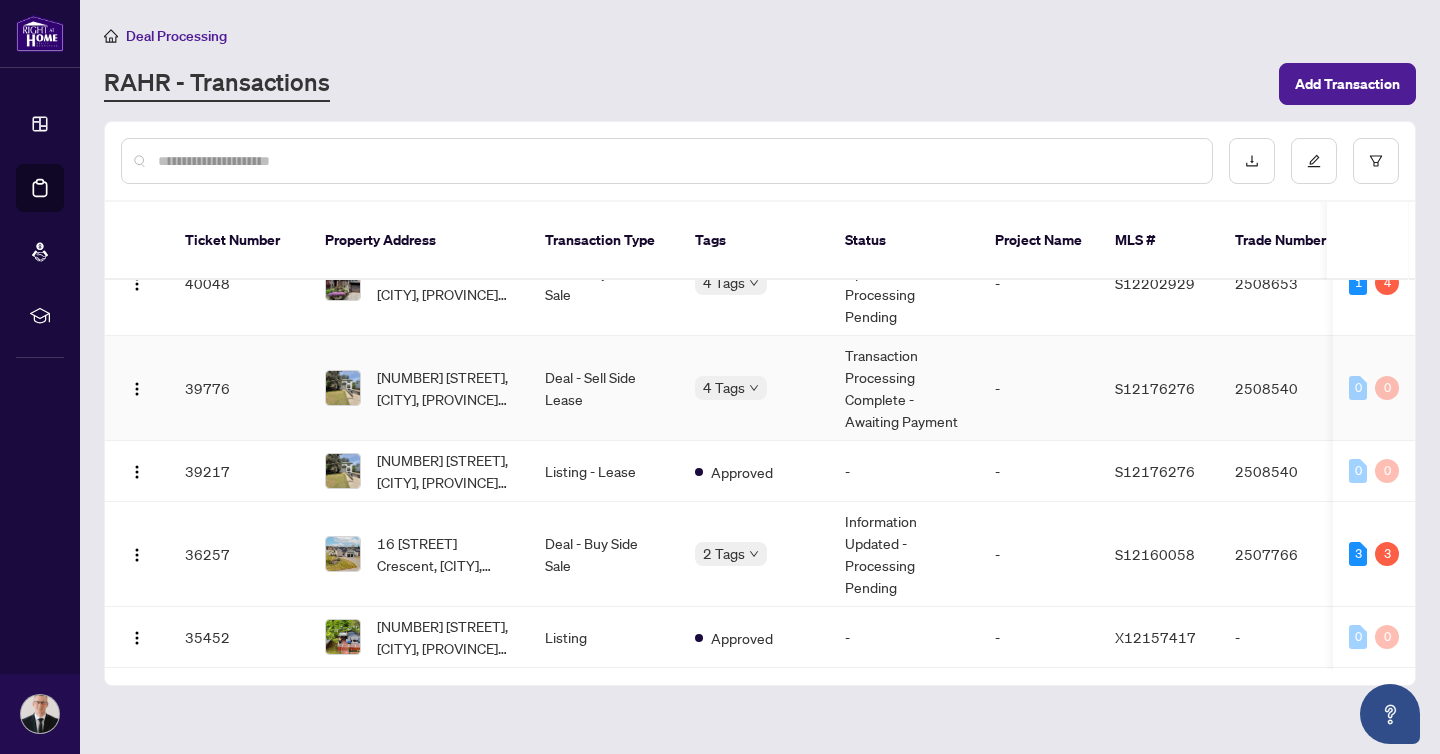 scroll, scrollTop: 133, scrollLeft: 0, axis: vertical 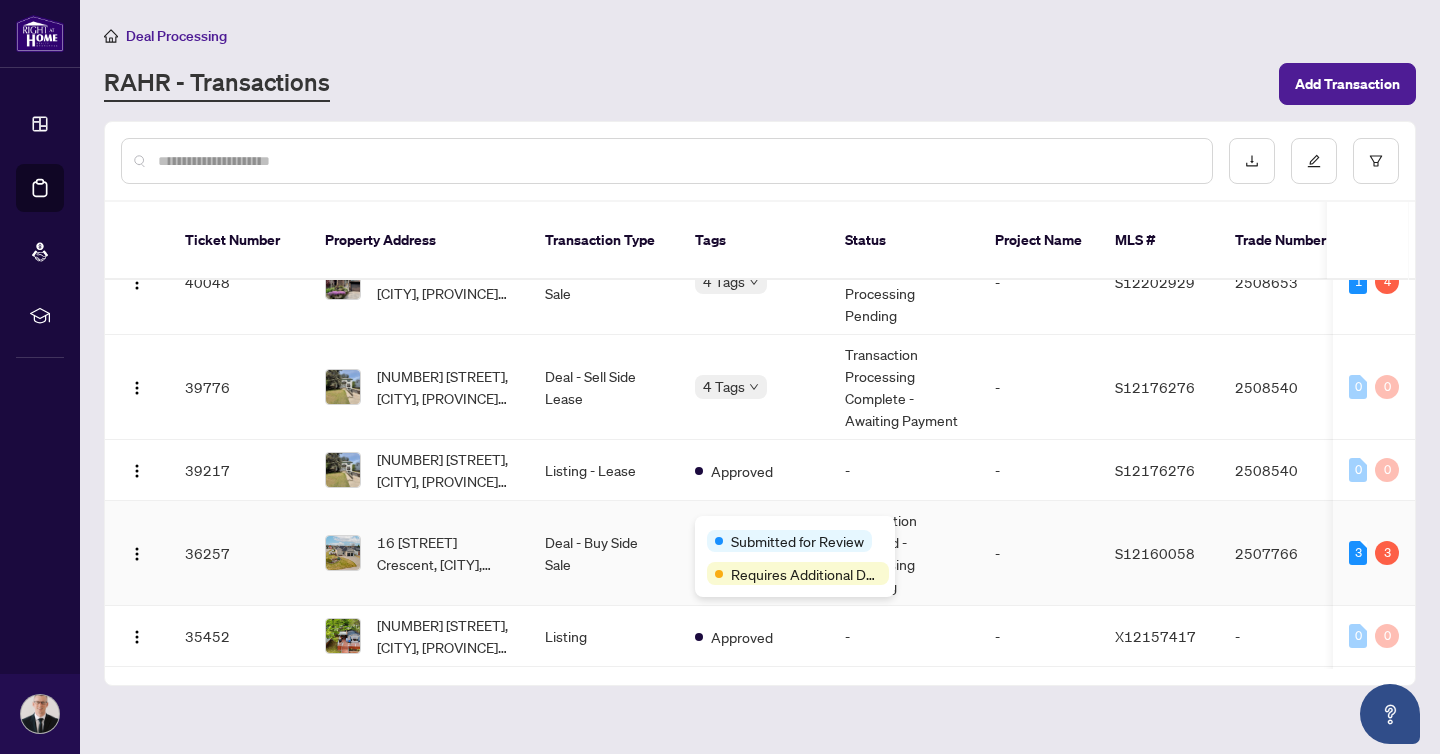 click on "Submitted for Review Requires Additional Docs" at bounding box center [795, 556] 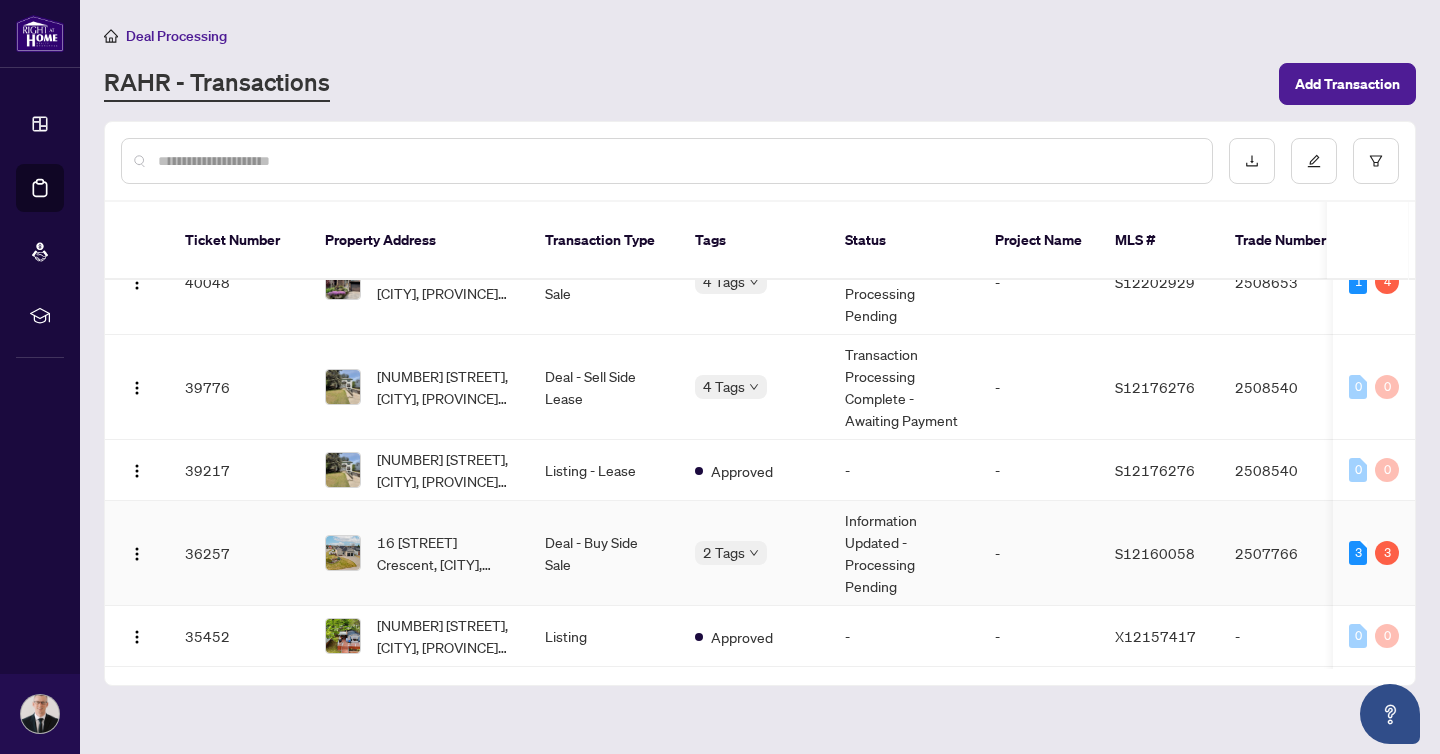 click on "Deal - Buy Side Sale" at bounding box center [604, 553] 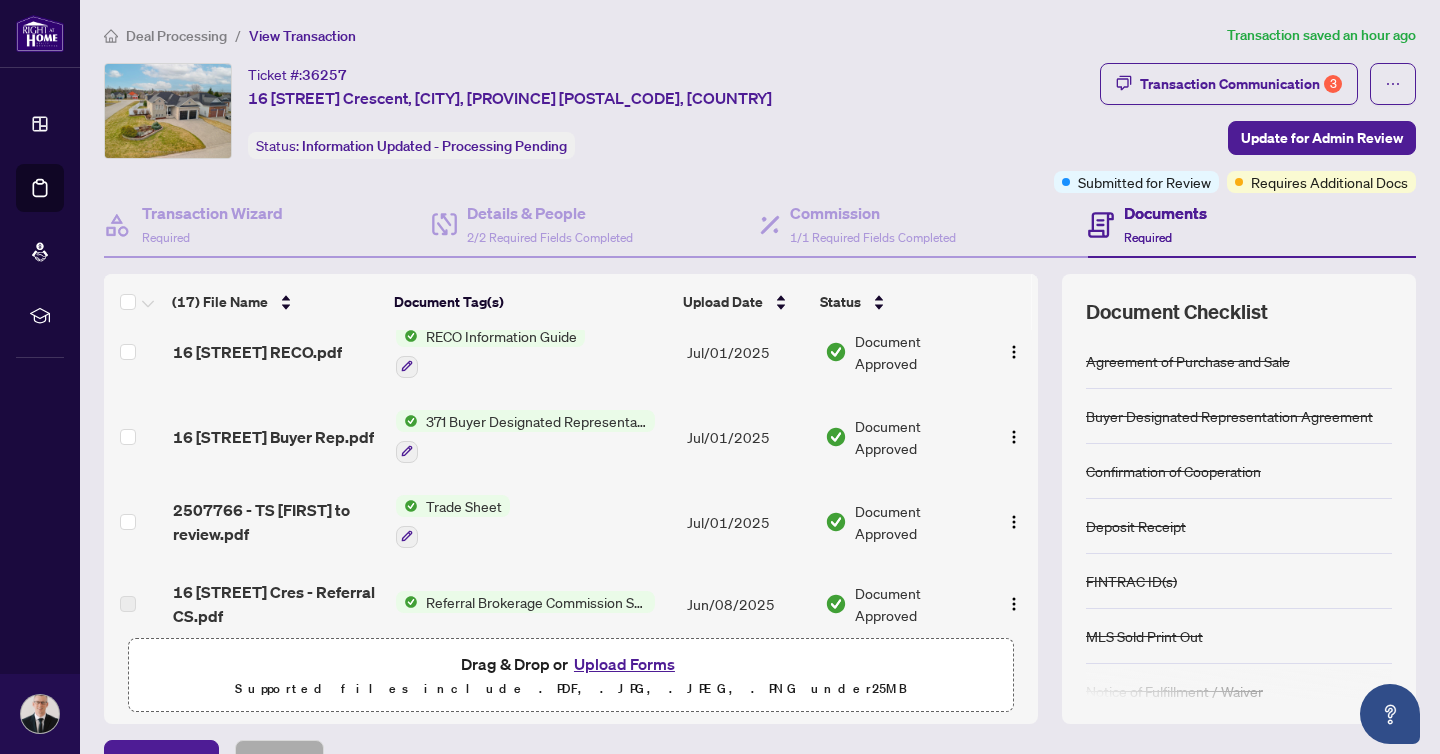 scroll, scrollTop: 195, scrollLeft: 0, axis: vertical 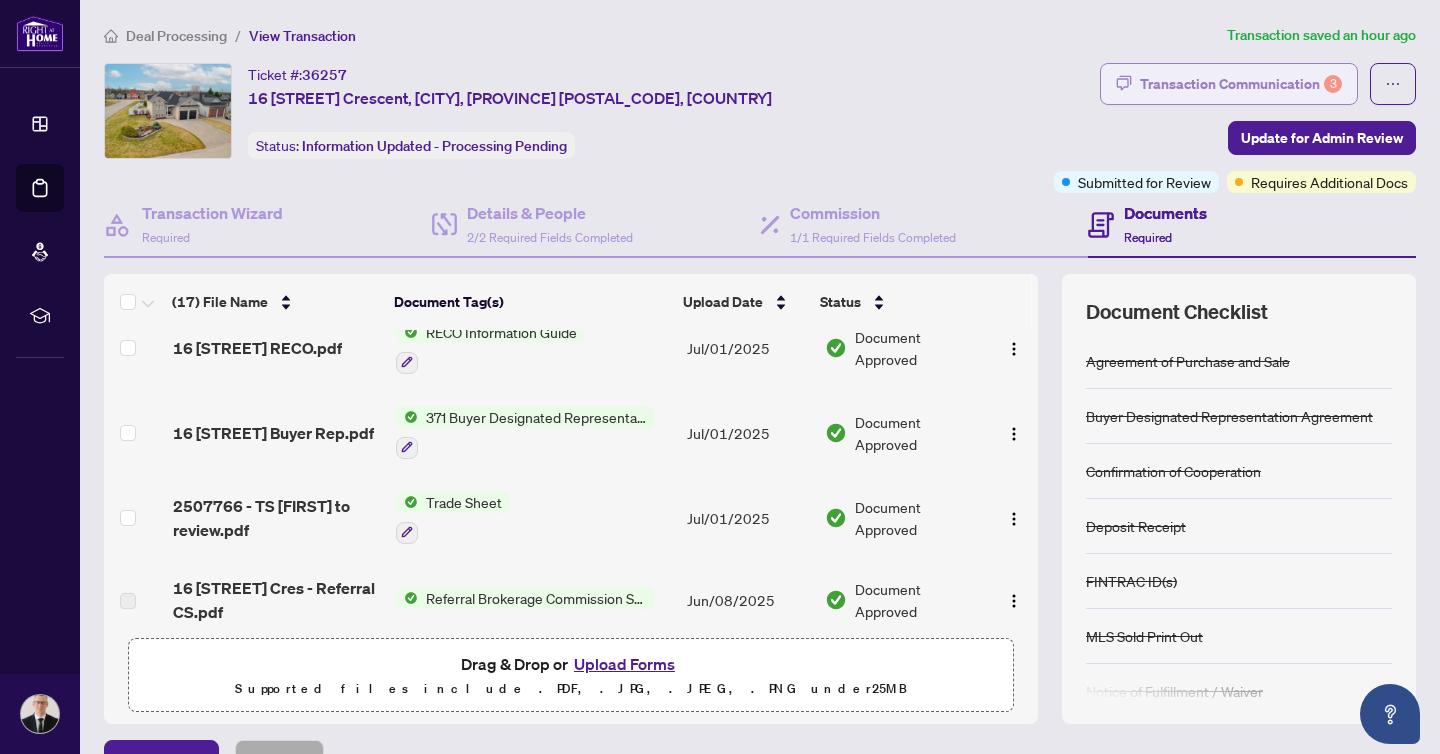 click on "Transaction Communication 3" at bounding box center (1241, 84) 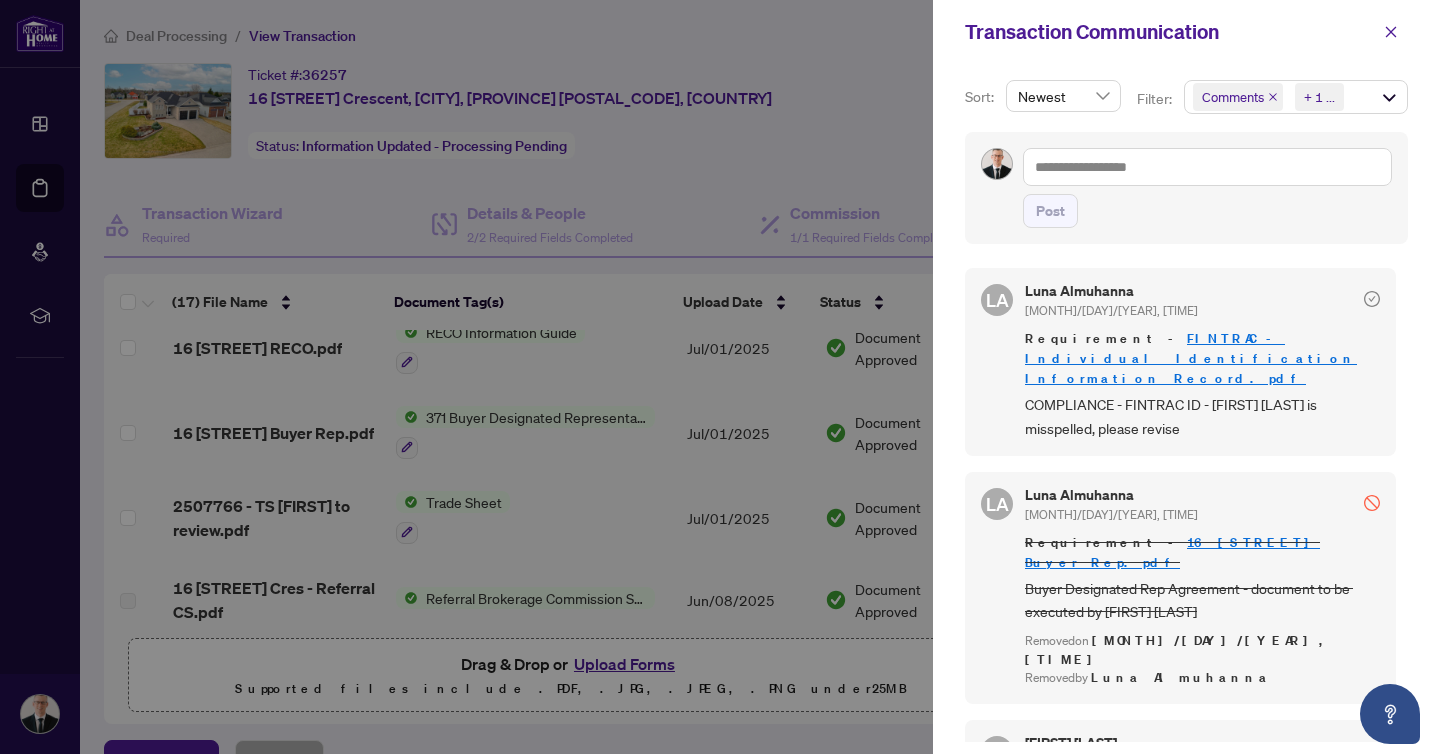 click at bounding box center (720, 377) 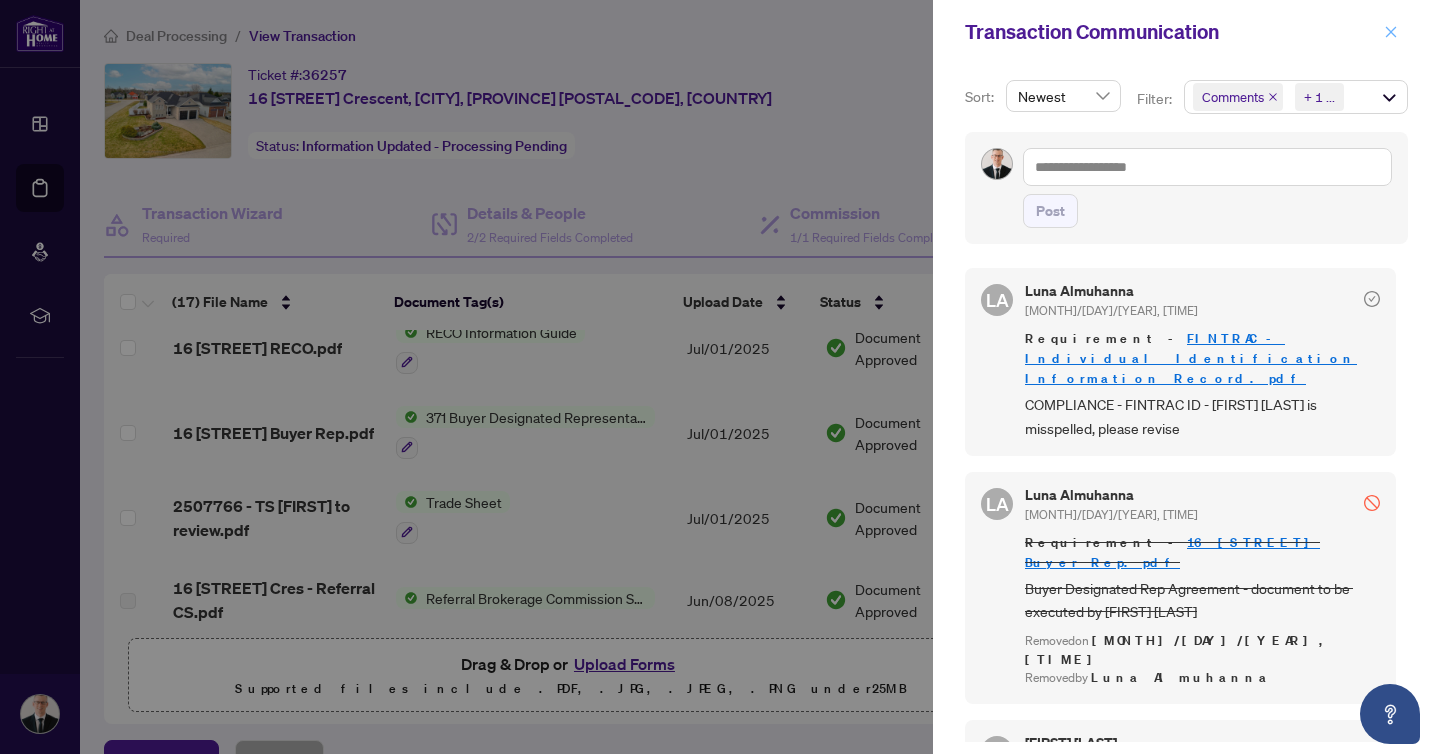 click 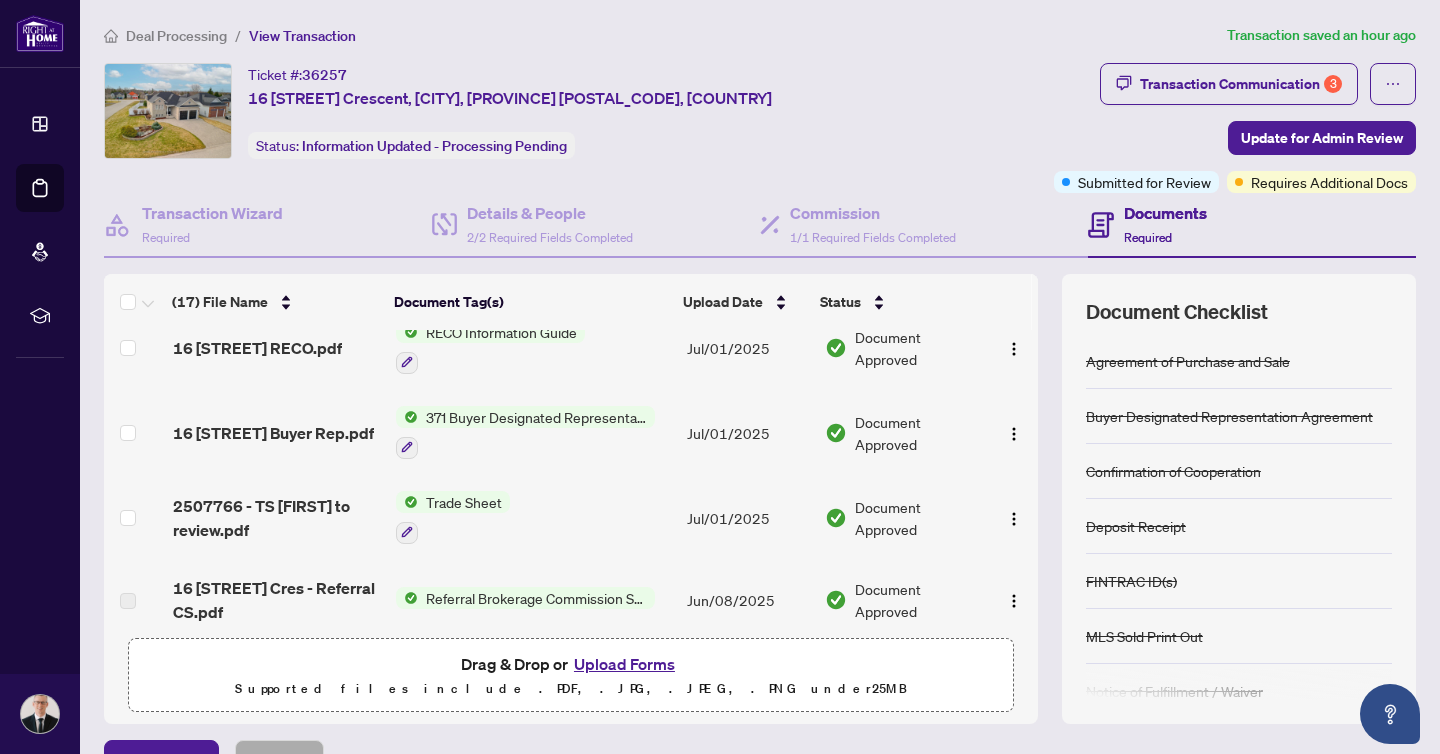scroll, scrollTop: 0, scrollLeft: 0, axis: both 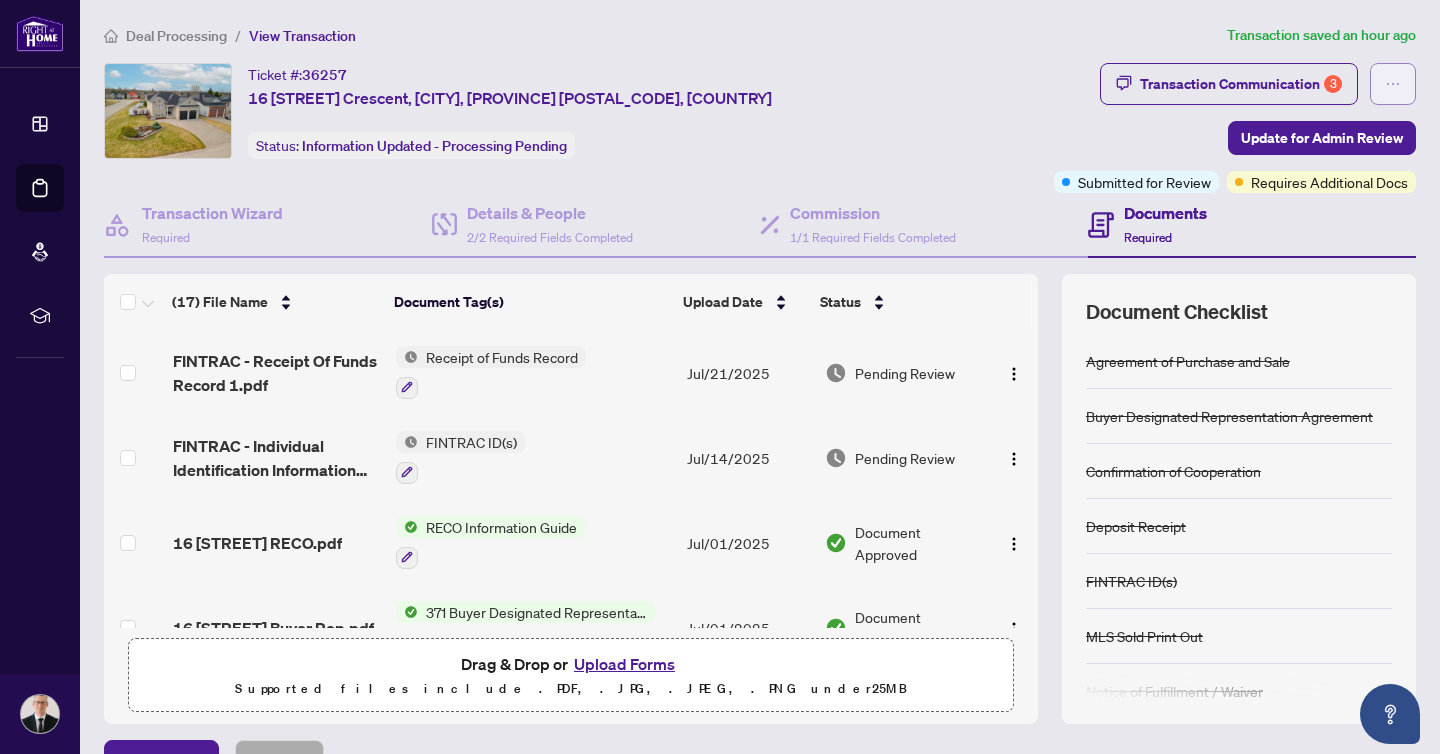 click at bounding box center [1393, 84] 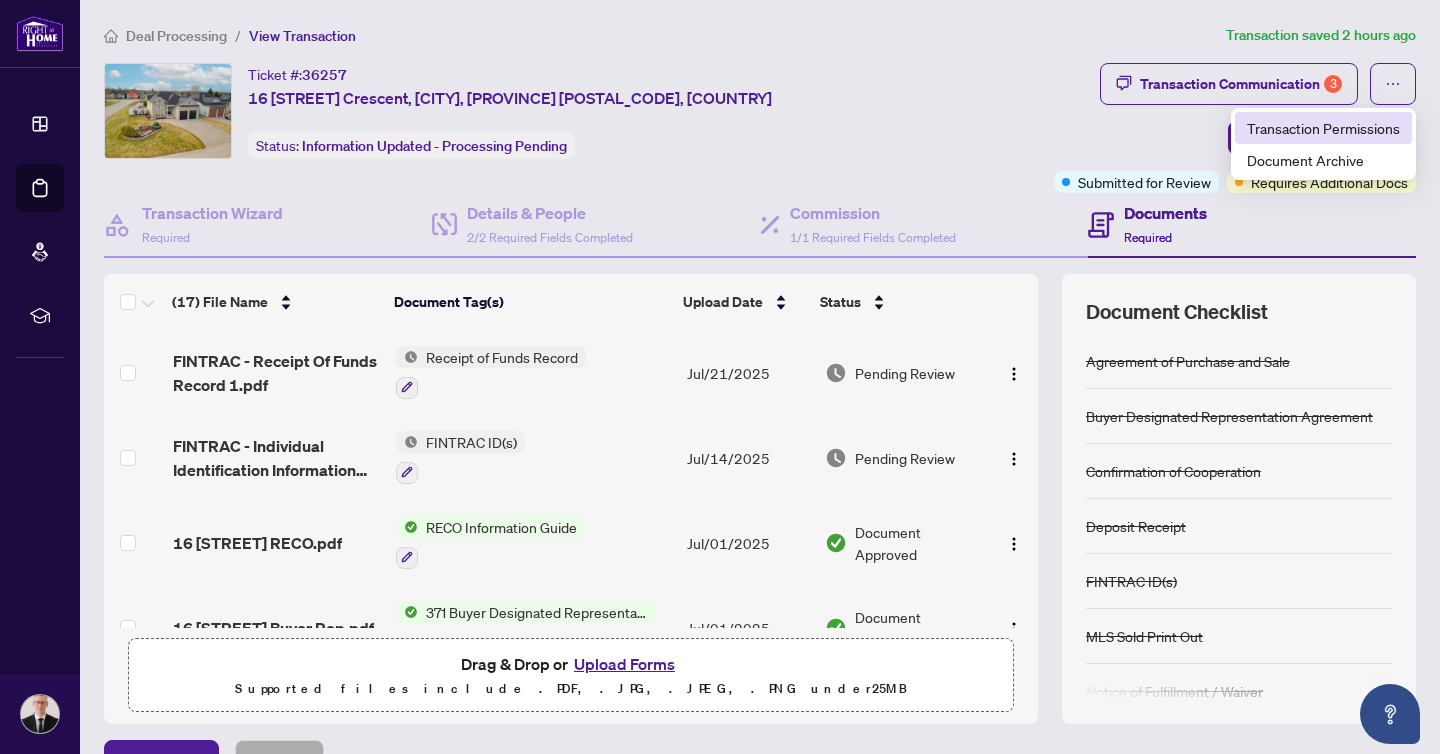 click on "Transaction Permissions" at bounding box center (1323, 128) 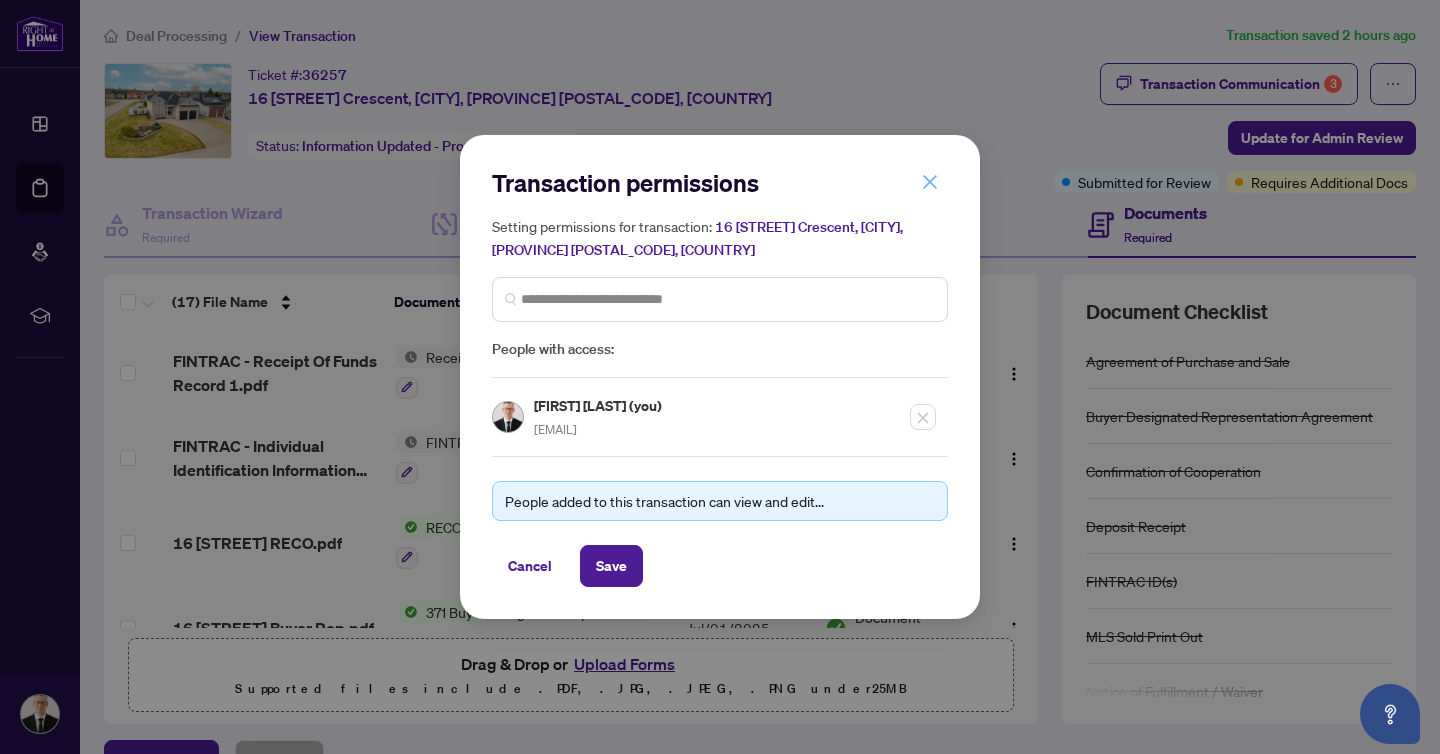 click at bounding box center (930, 182) 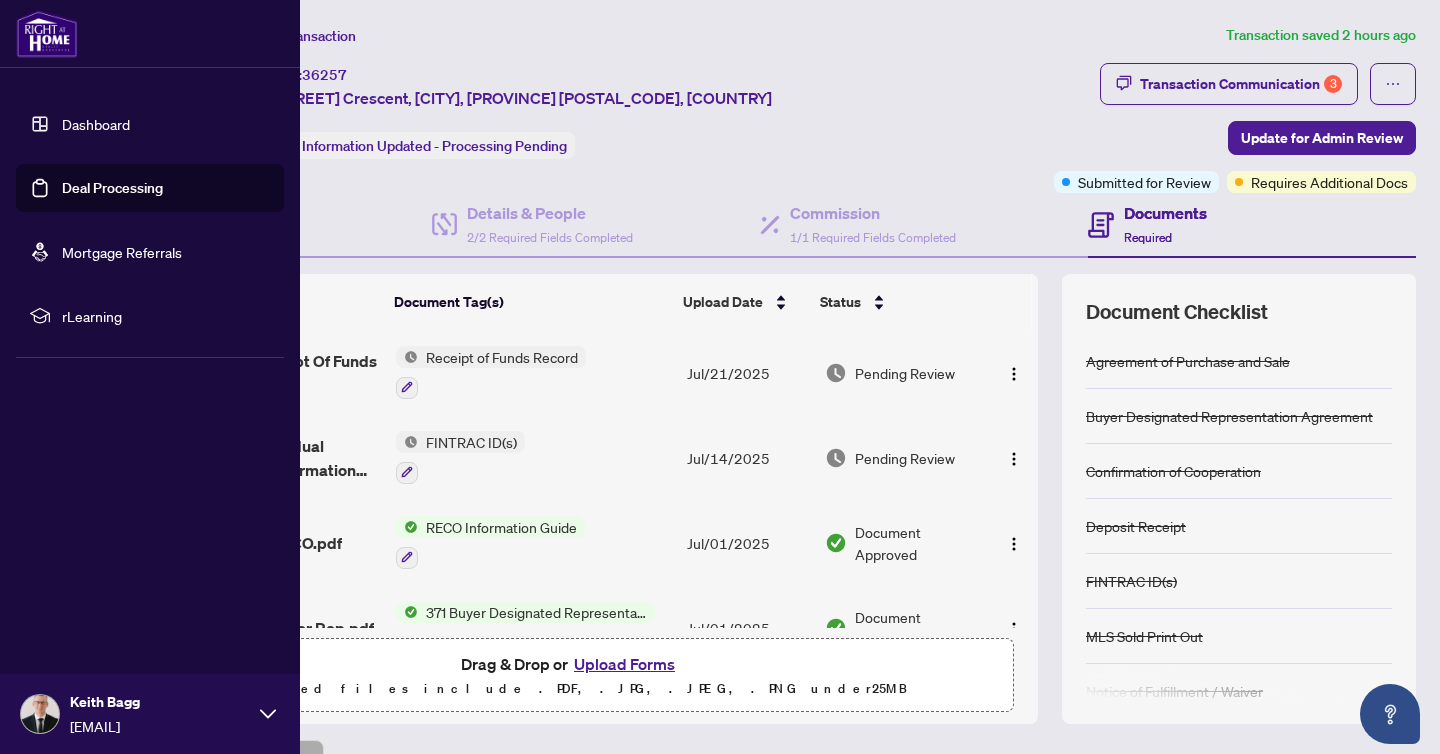 click on "Deal Processing" at bounding box center (112, 188) 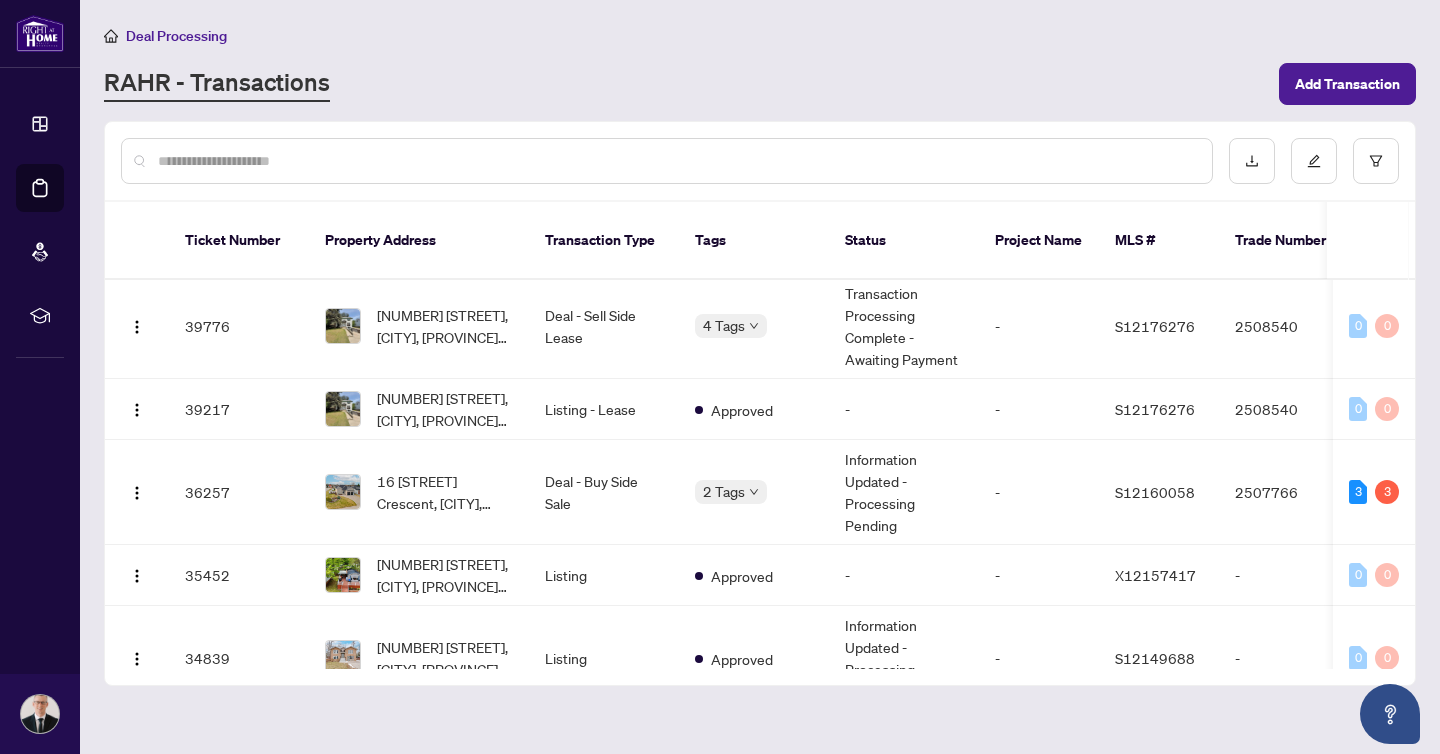 scroll, scrollTop: 196, scrollLeft: 0, axis: vertical 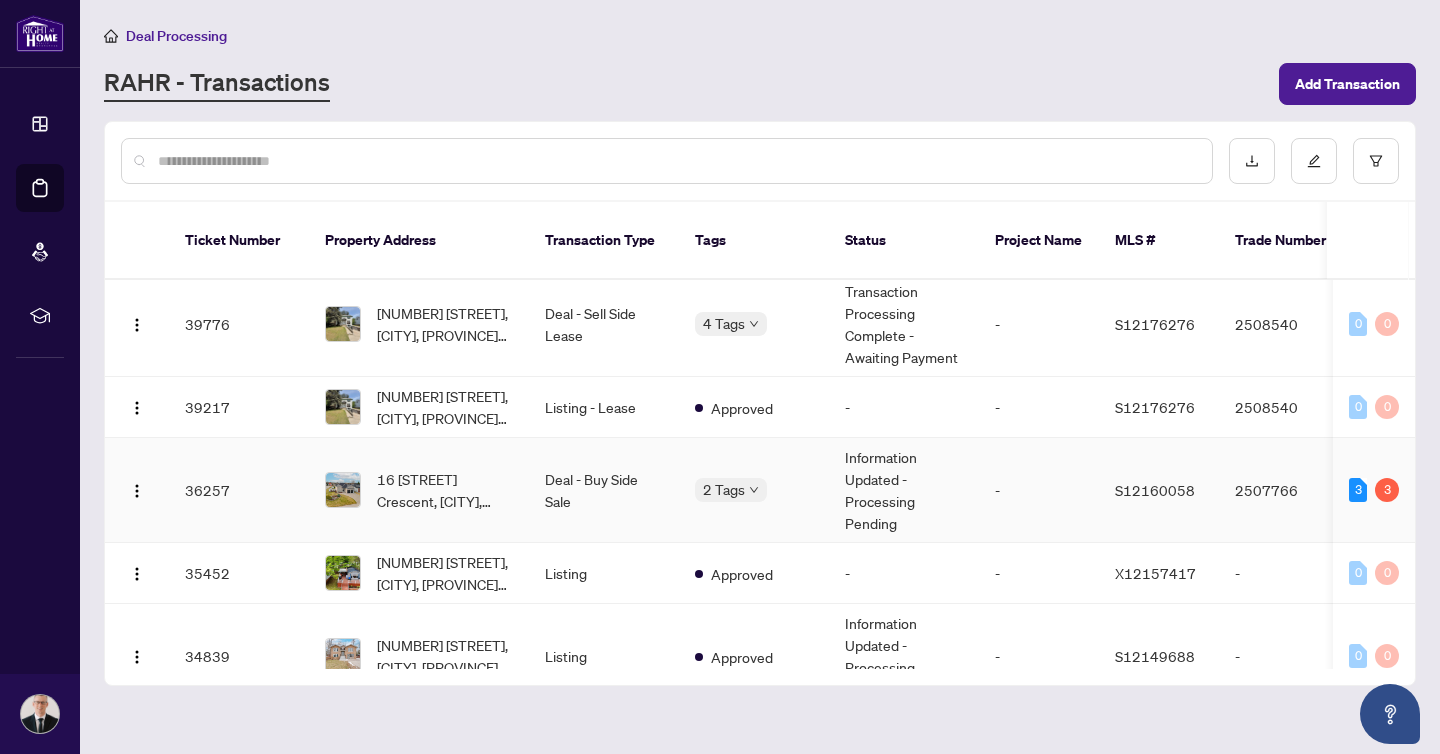 click on "Deal - Buy Side Sale" at bounding box center [604, 490] 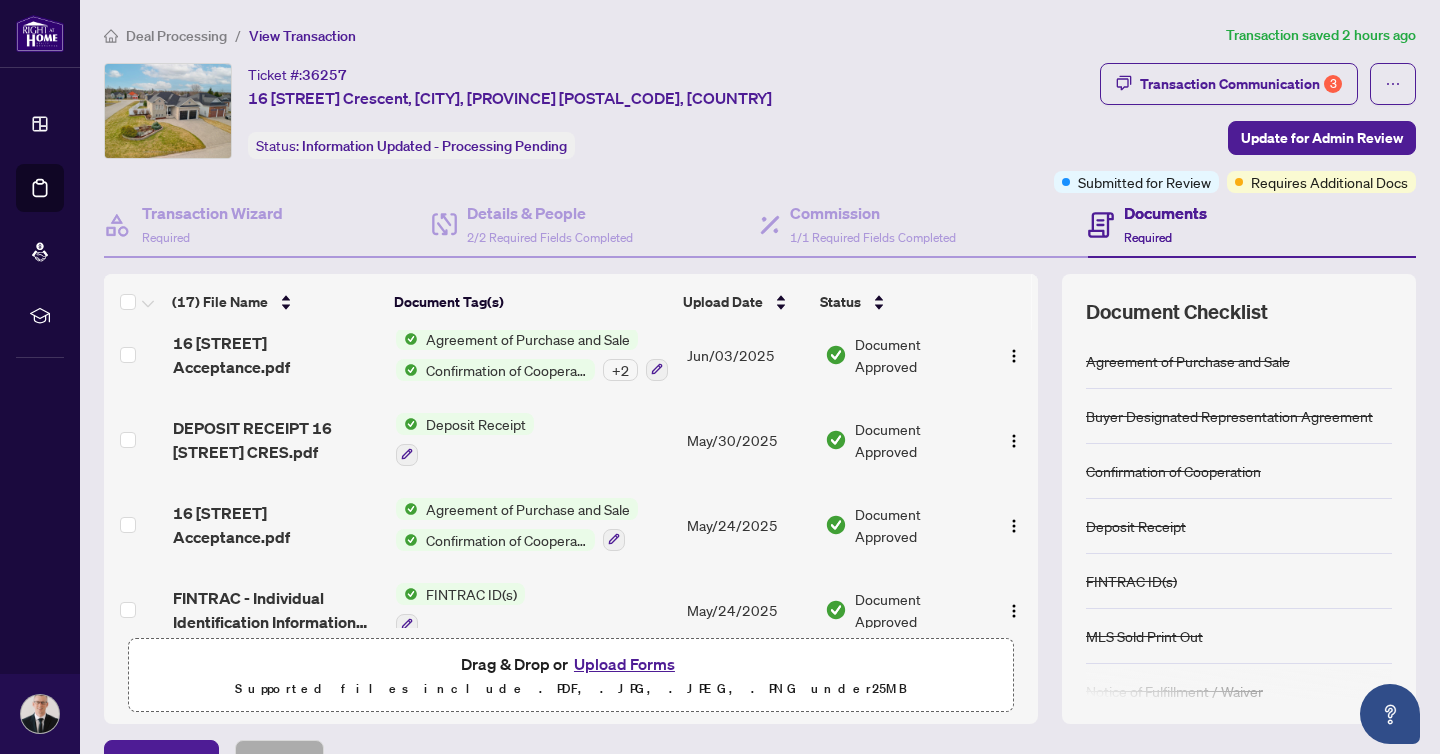 scroll, scrollTop: 930, scrollLeft: 0, axis: vertical 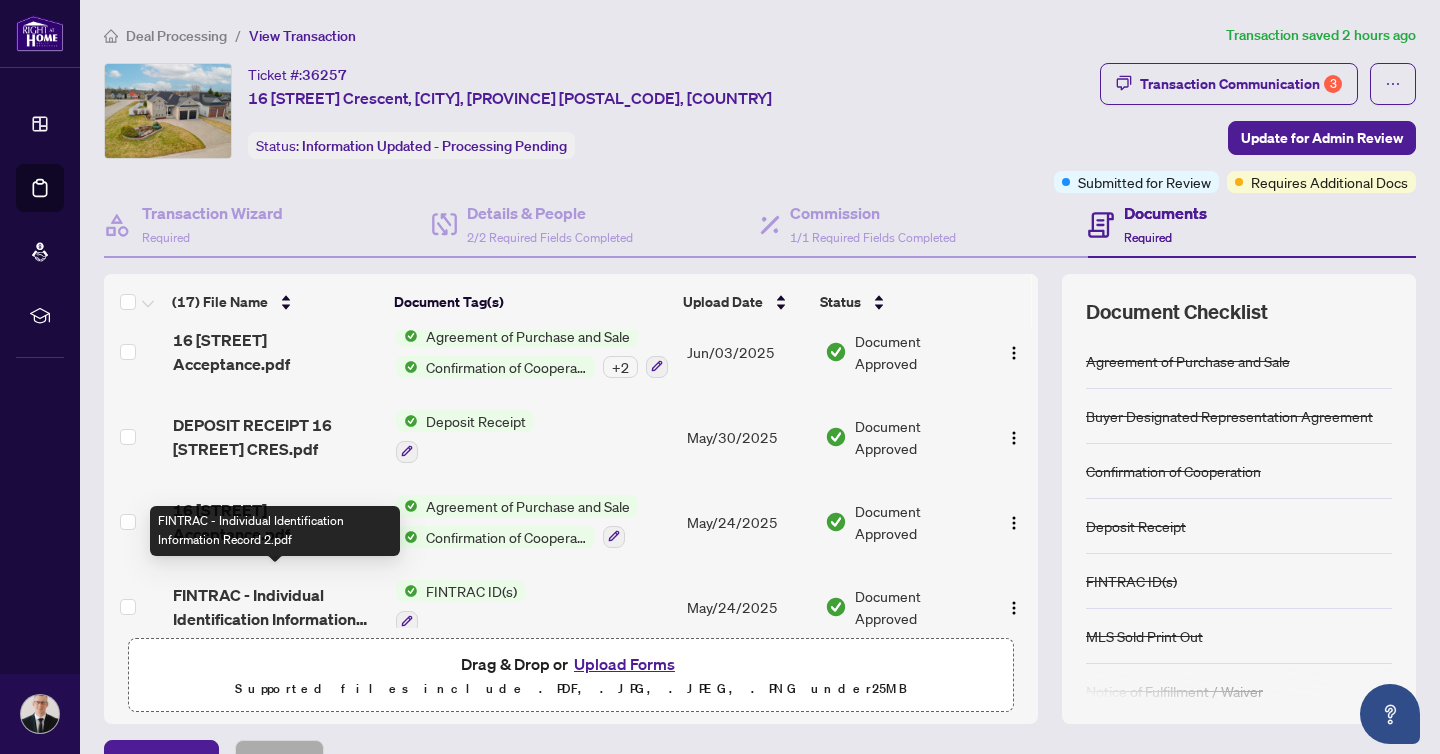 click on "FINTRAC - Individual Identification Information Record 2.pdf" at bounding box center (276, 607) 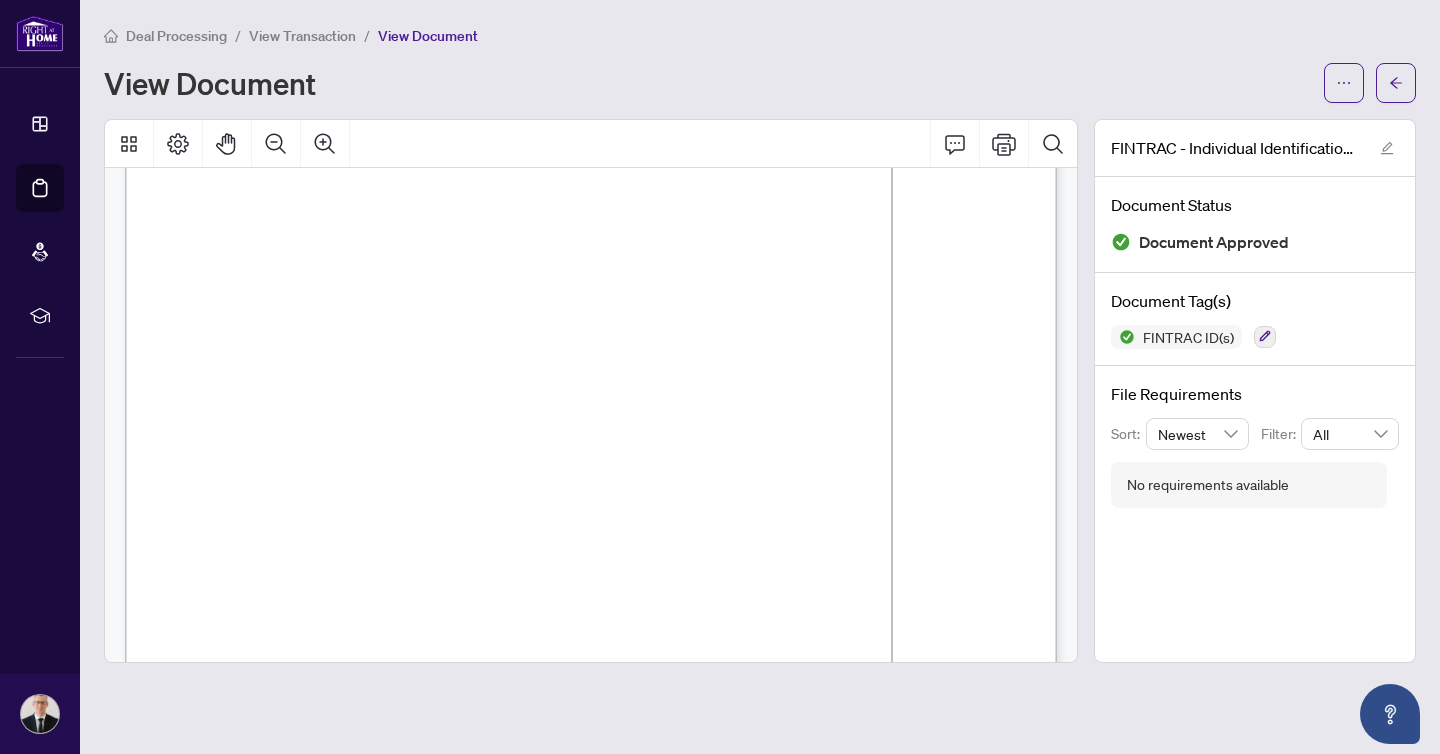 scroll, scrollTop: 280, scrollLeft: 0, axis: vertical 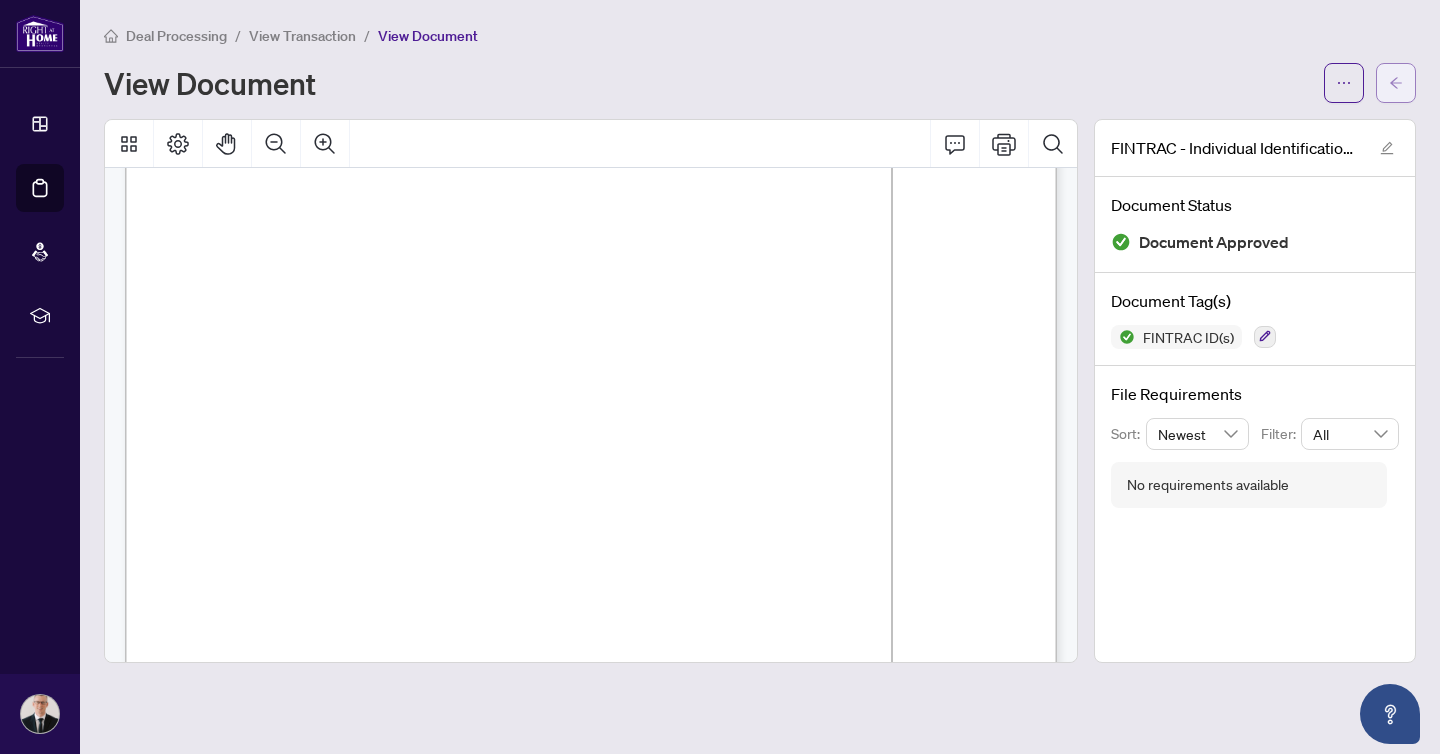click at bounding box center (1396, 83) 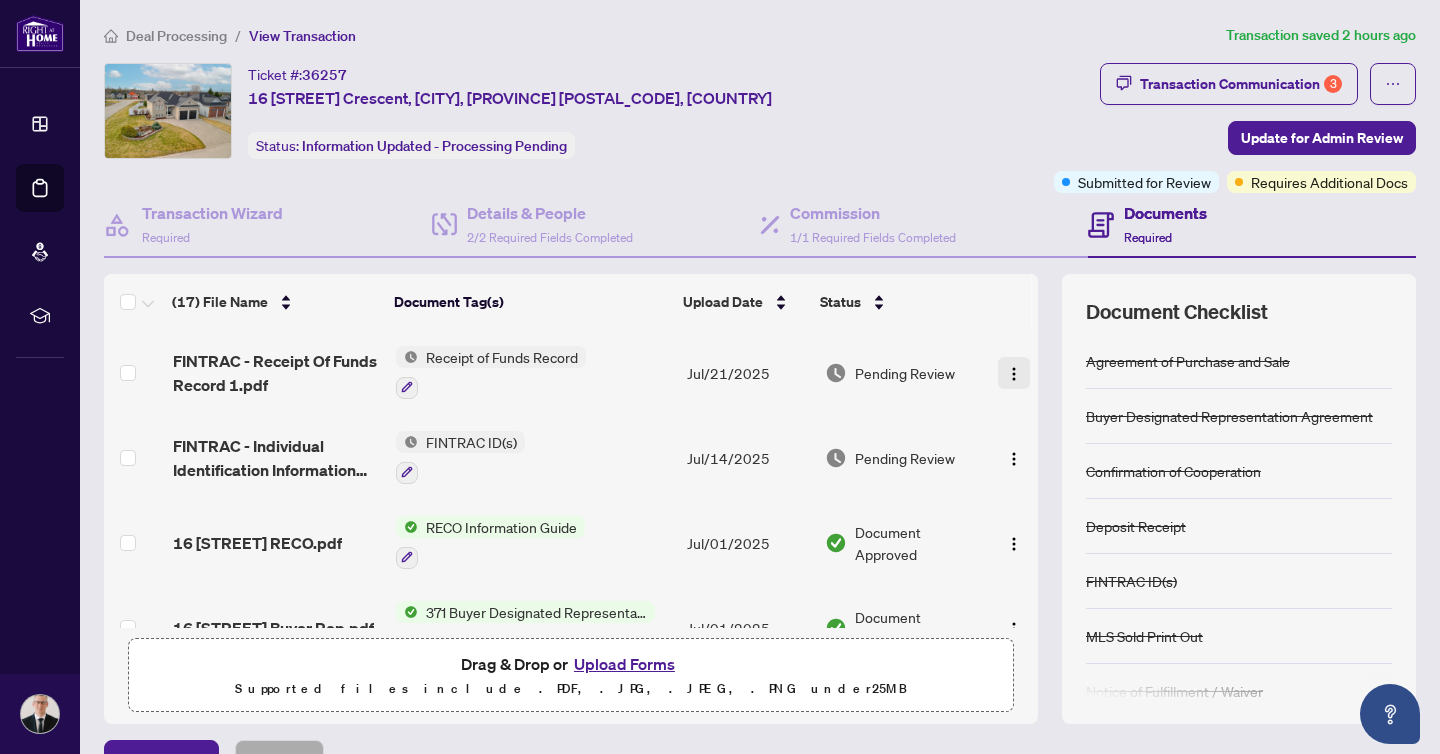 click at bounding box center [1014, 374] 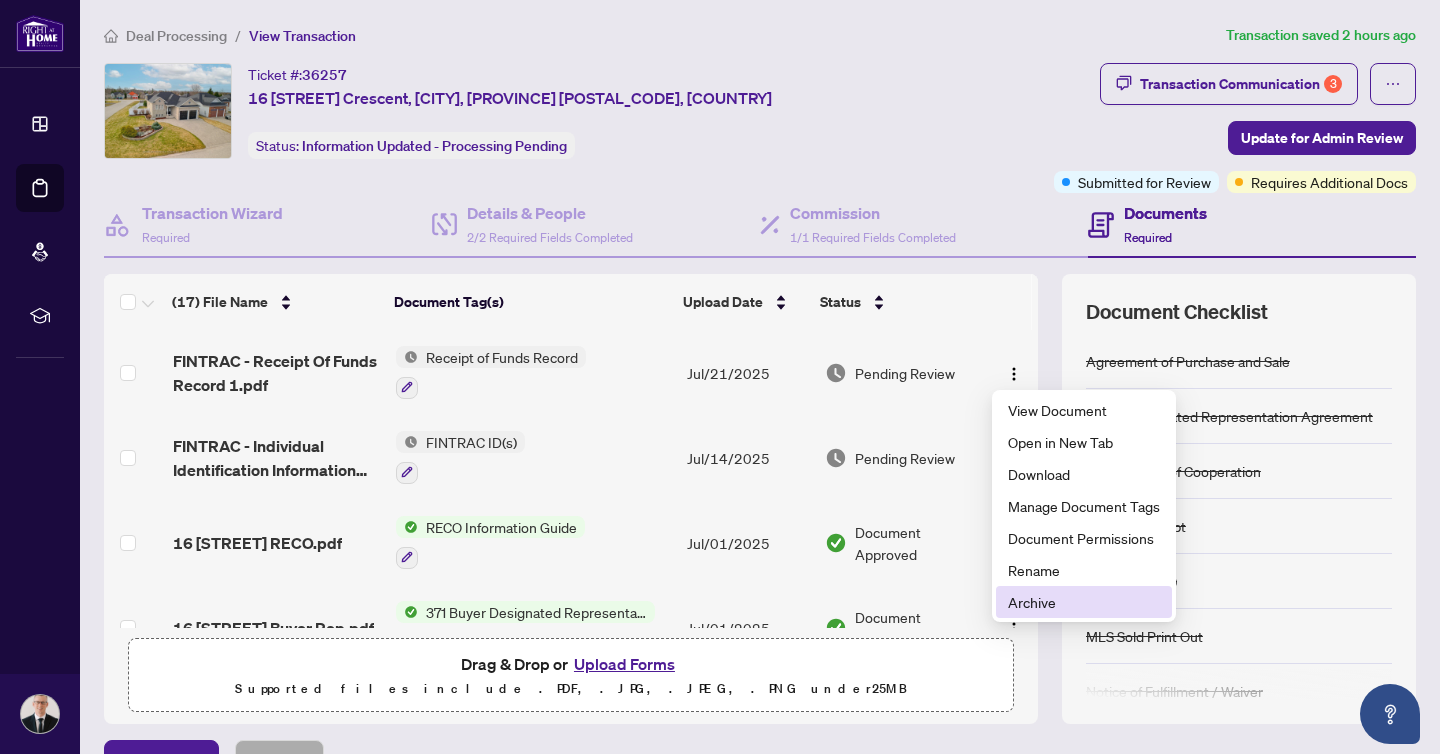 click on "Archive" at bounding box center (1084, 602) 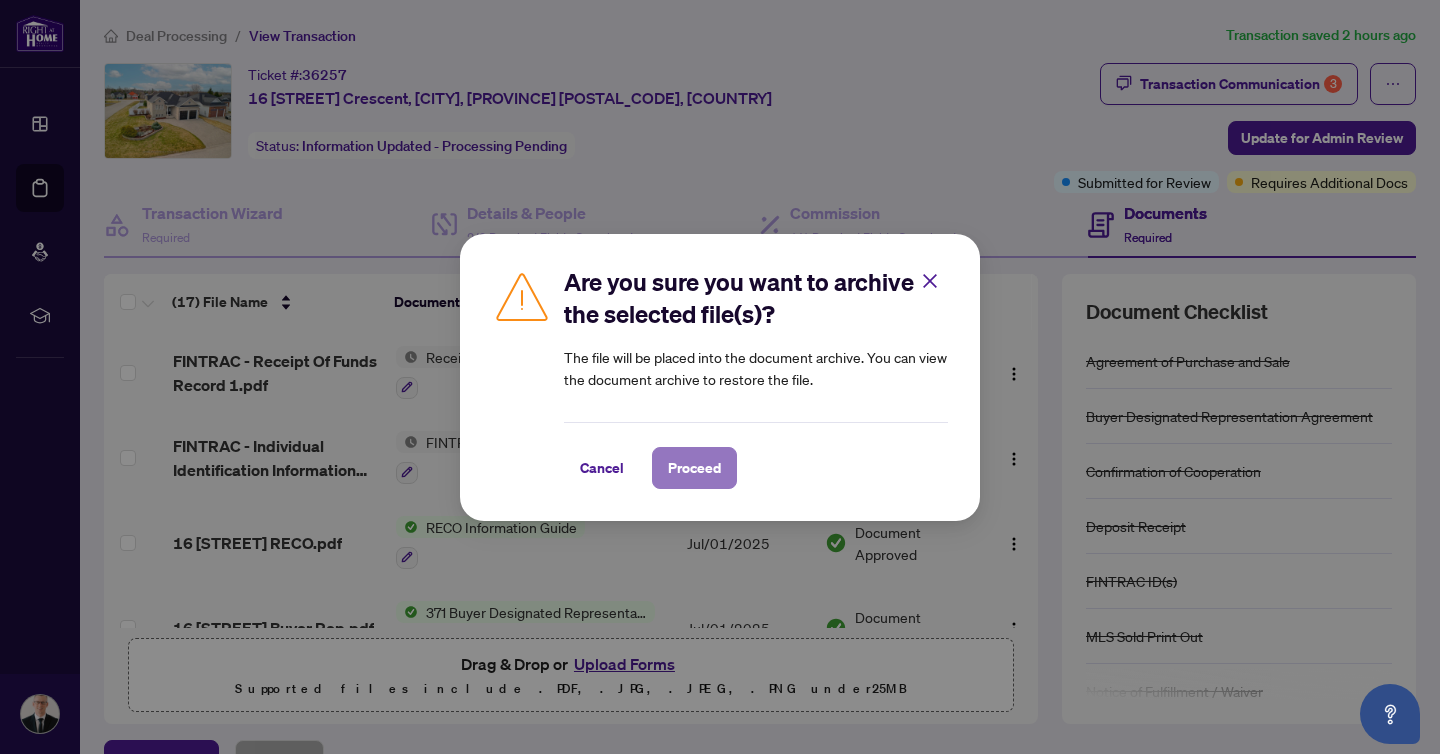 click on "Proceed" at bounding box center (694, 468) 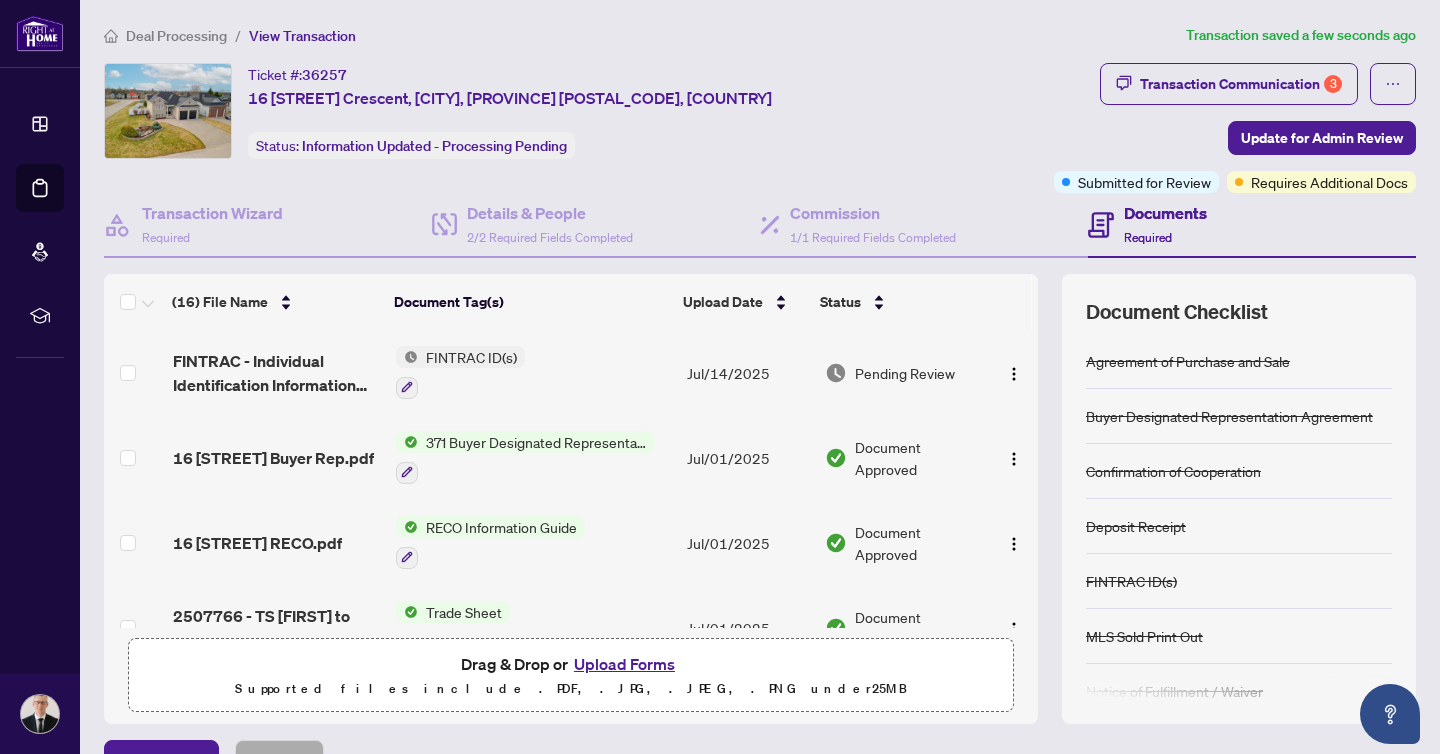 scroll, scrollTop: 9, scrollLeft: 0, axis: vertical 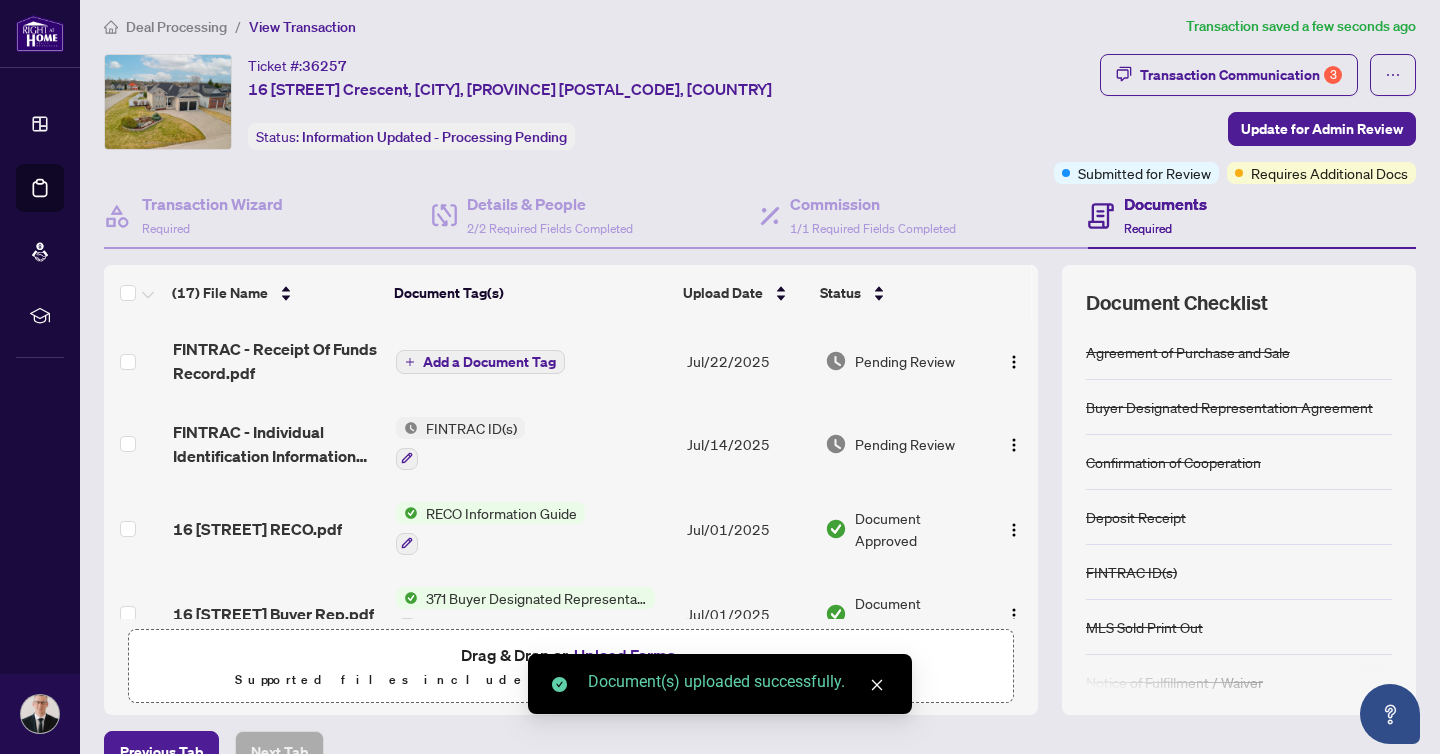 click on "Add a Document Tag" at bounding box center [489, 362] 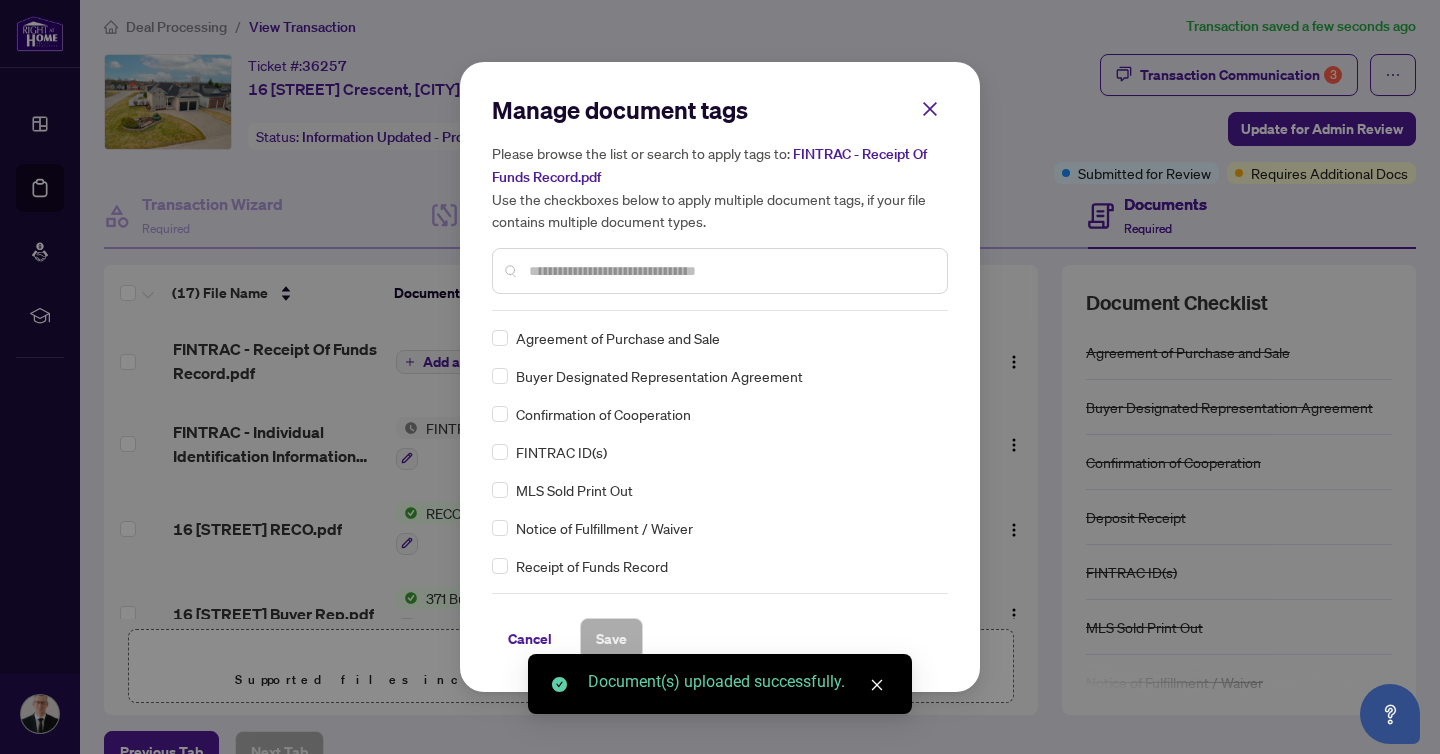 click on "Manage document tags Please browse the list or search to apply tags to:   FINTRAC - Receipt Of Funds Record.pdf   Use the checkboxes below to apply multiple document tags, if your file contains multiple document types.   Agreement of Purchase and Sale Buyer Designated Representation Agreement Confirmation of Cooperation FINTRAC ID(s) MLS Sold Print Out Notice of Fulfillment / Waiver Receipt of Funds Record RECO Information Guide Trade Sheet Deposit Receipt 1st Page of the APS Advance Paperwork Agent Correspondence Agreement of Assignment of Purchase and Sale Agreement to Cooperate /Broker Referral Agreement to Lease Articles of Incorporation Back to Vendor Letter Belongs to Another Transaction Builder's Consent Buyer Designated Representation Agreement Buyers Lawyer Information Certificate of Estate Trustee(s) Client Refused to Sign Closing Date Change Co-op Brokerage Commission Statement Co-op EFT Co-operating Indemnity Agreement Commission Adjustment Commission Agreement Commission Calculation Duplicate EFT" at bounding box center (720, 377) 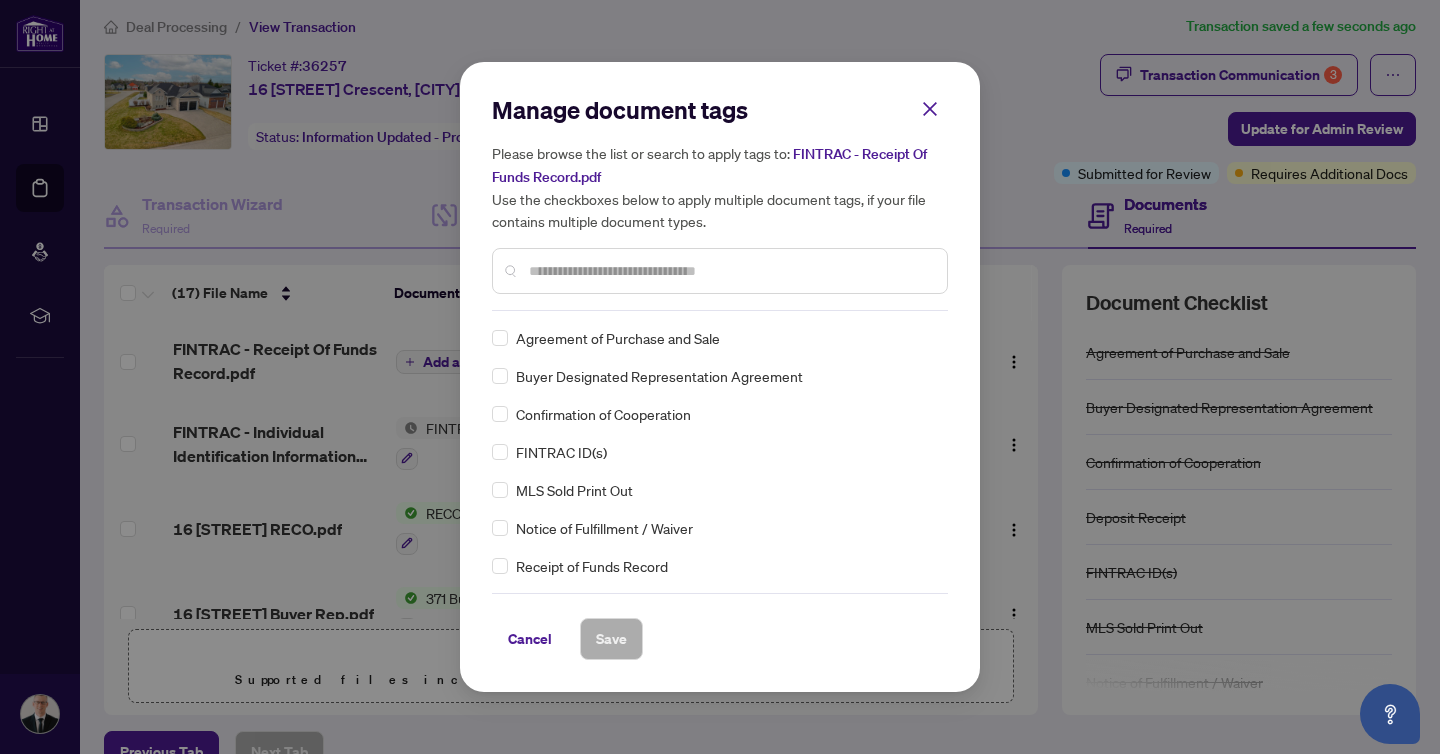 click at bounding box center [720, 271] 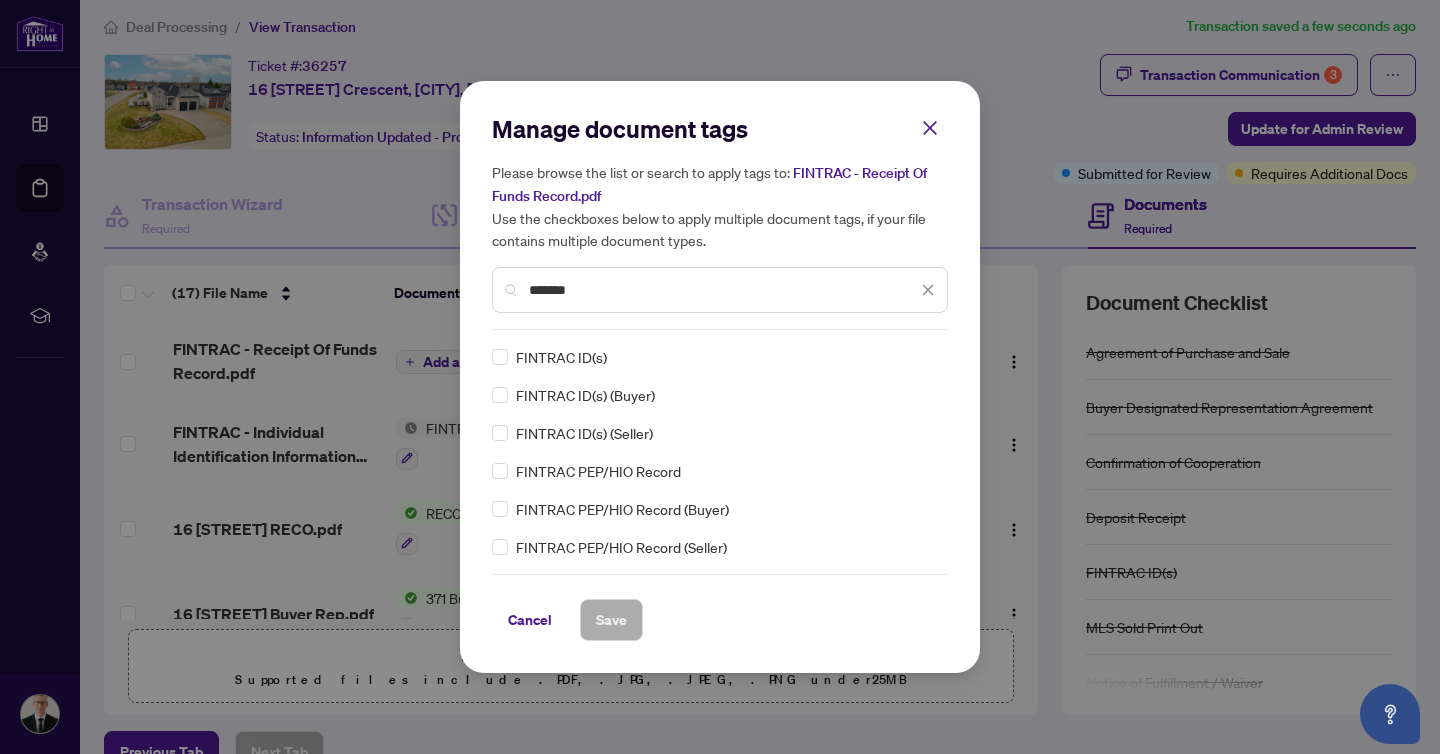 type on "*******" 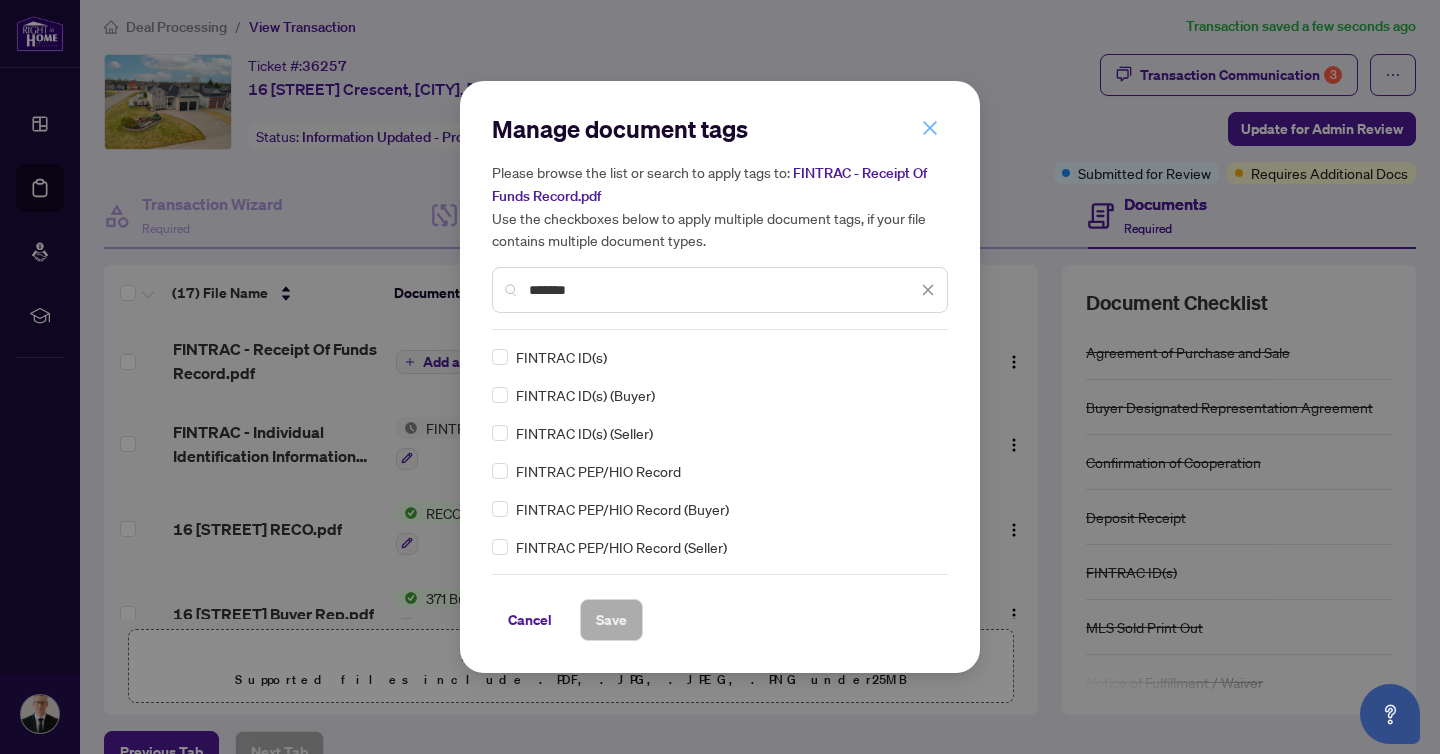 click at bounding box center [930, 128] 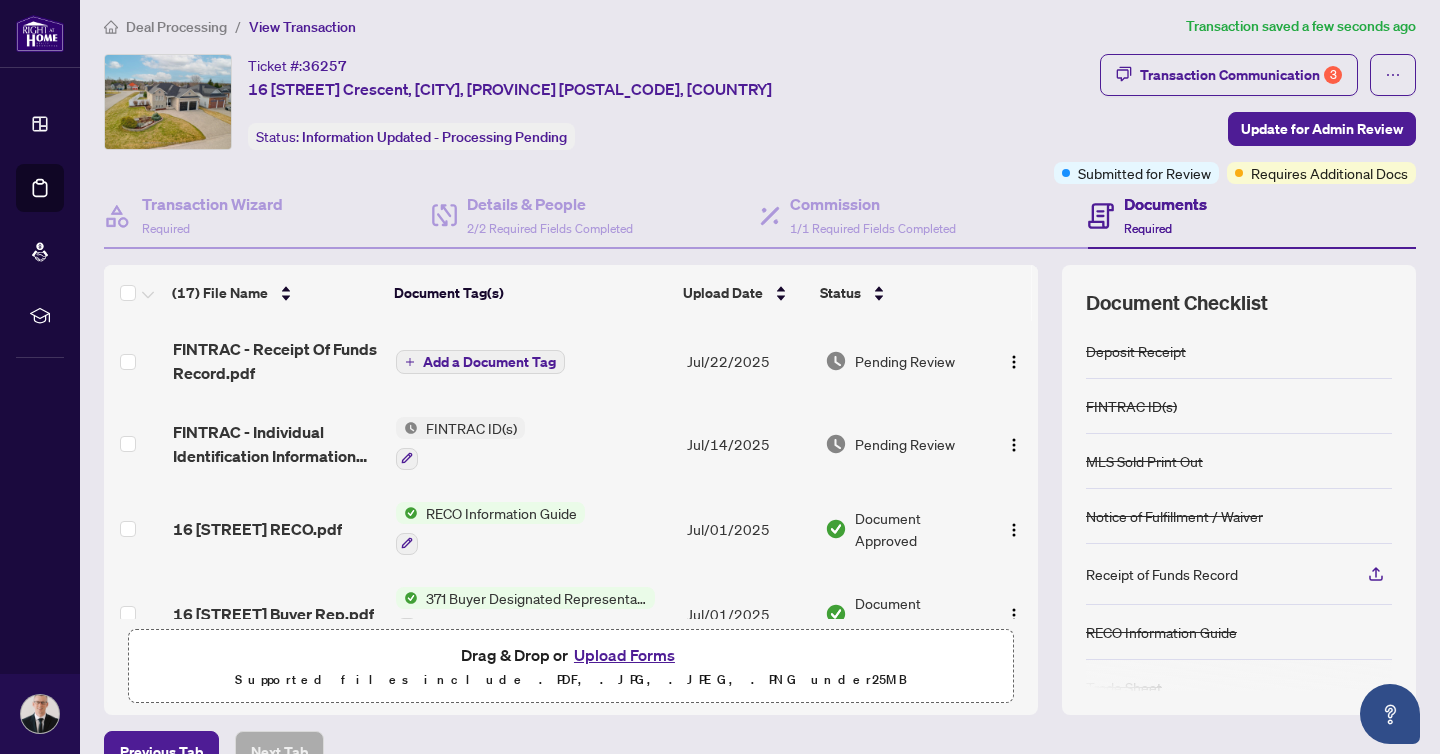 scroll, scrollTop: 197, scrollLeft: 0, axis: vertical 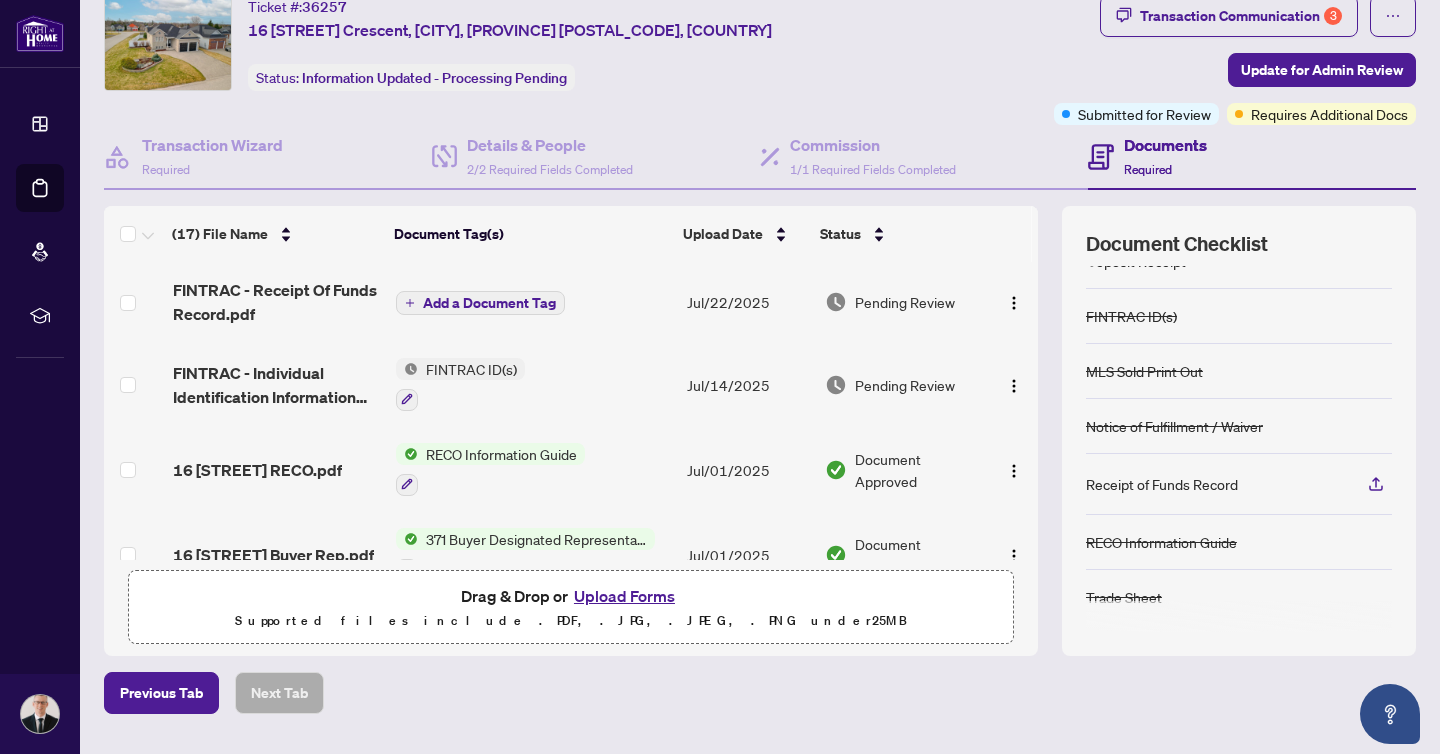 click on "Add a Document Tag" at bounding box center [489, 303] 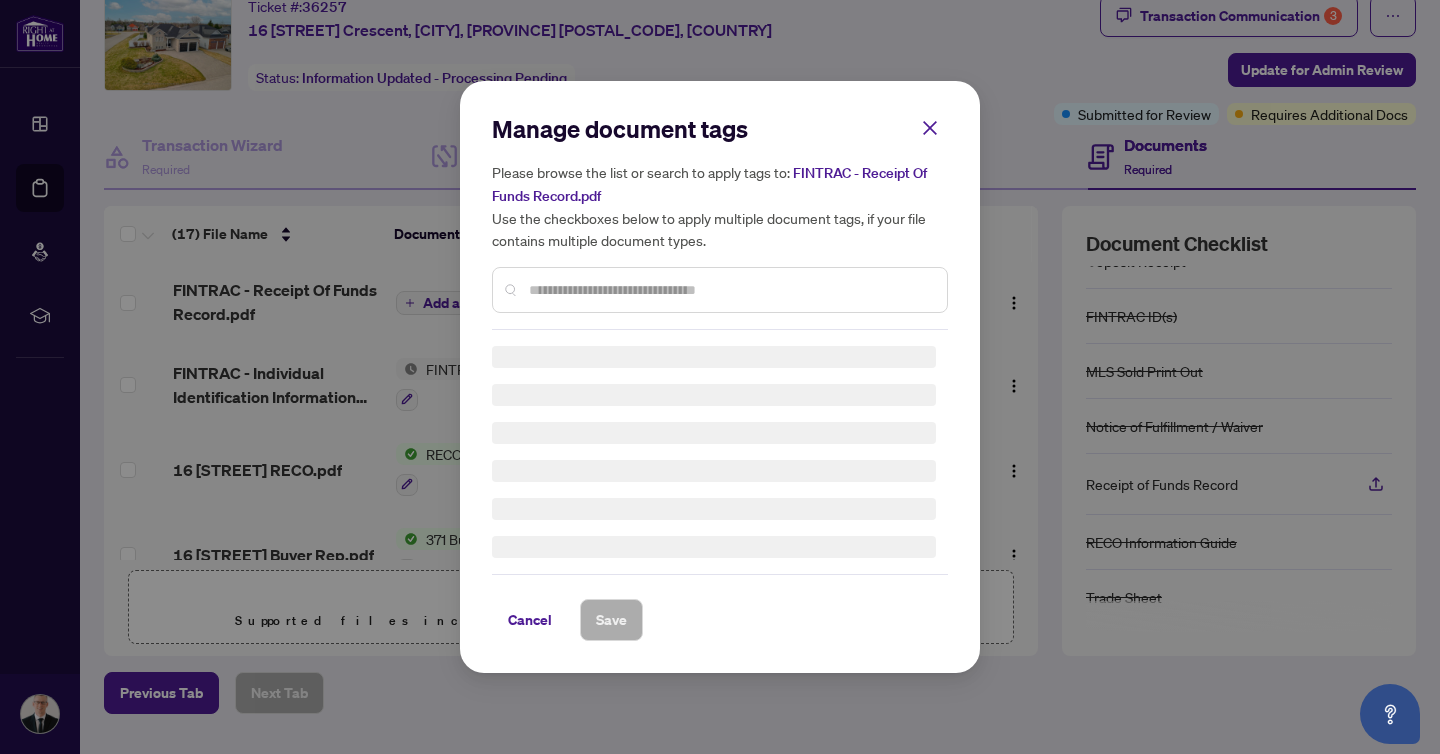click at bounding box center (730, 290) 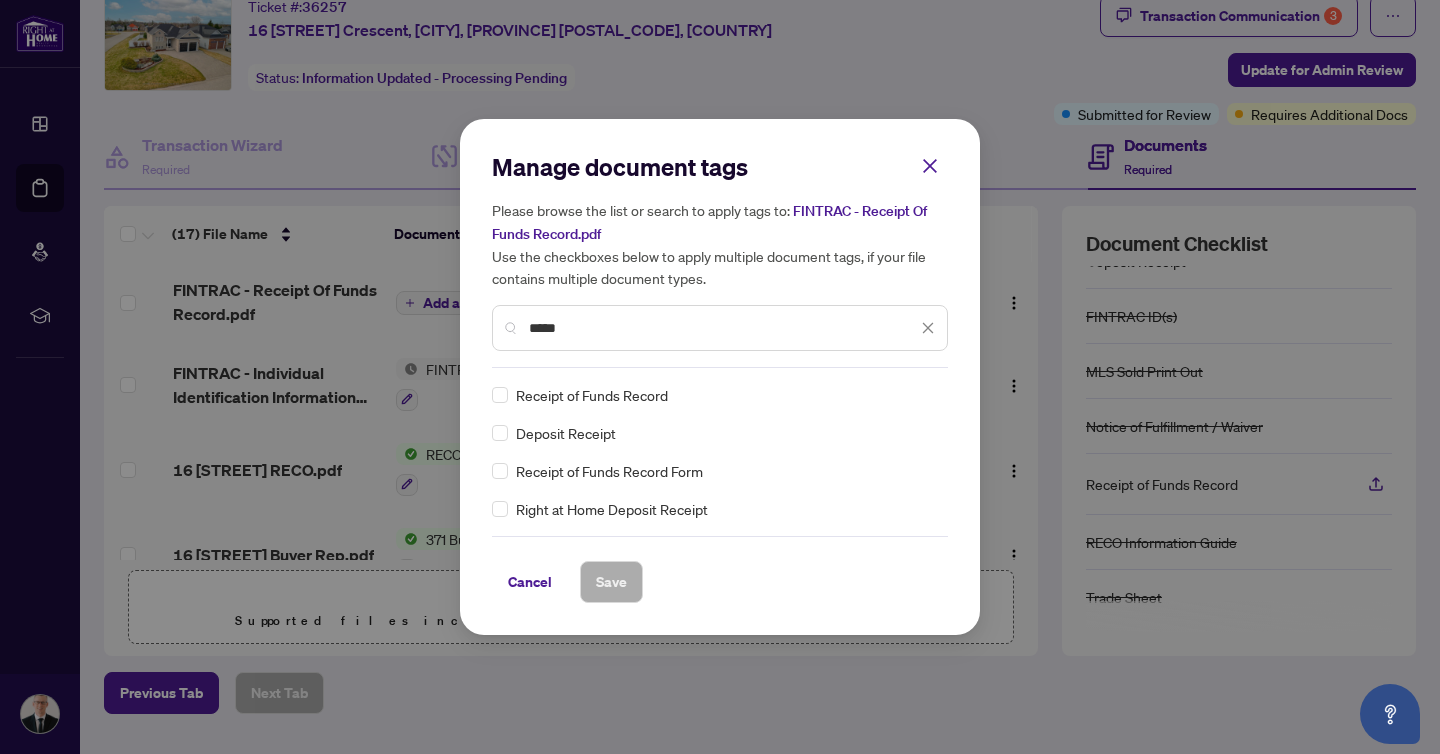type on "*****" 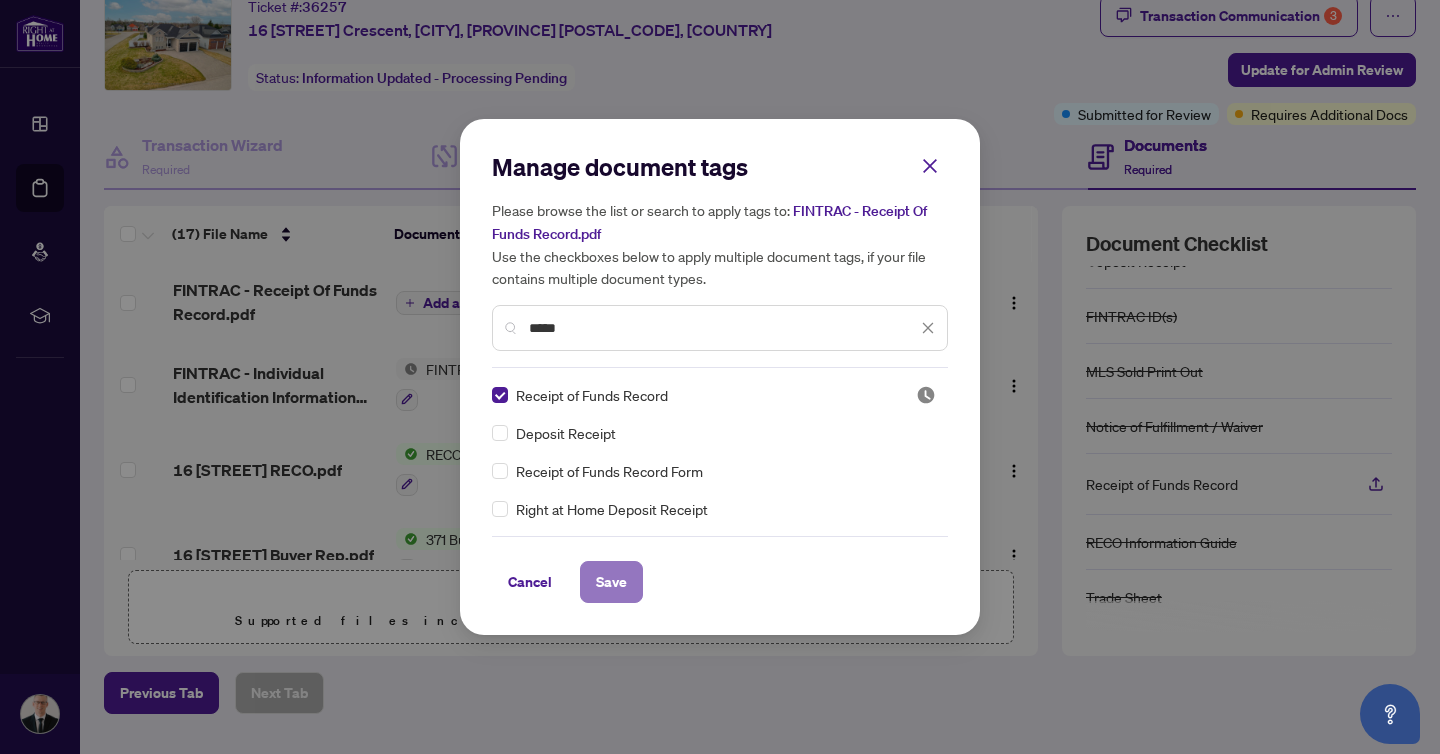 click on "Save" at bounding box center (611, 582) 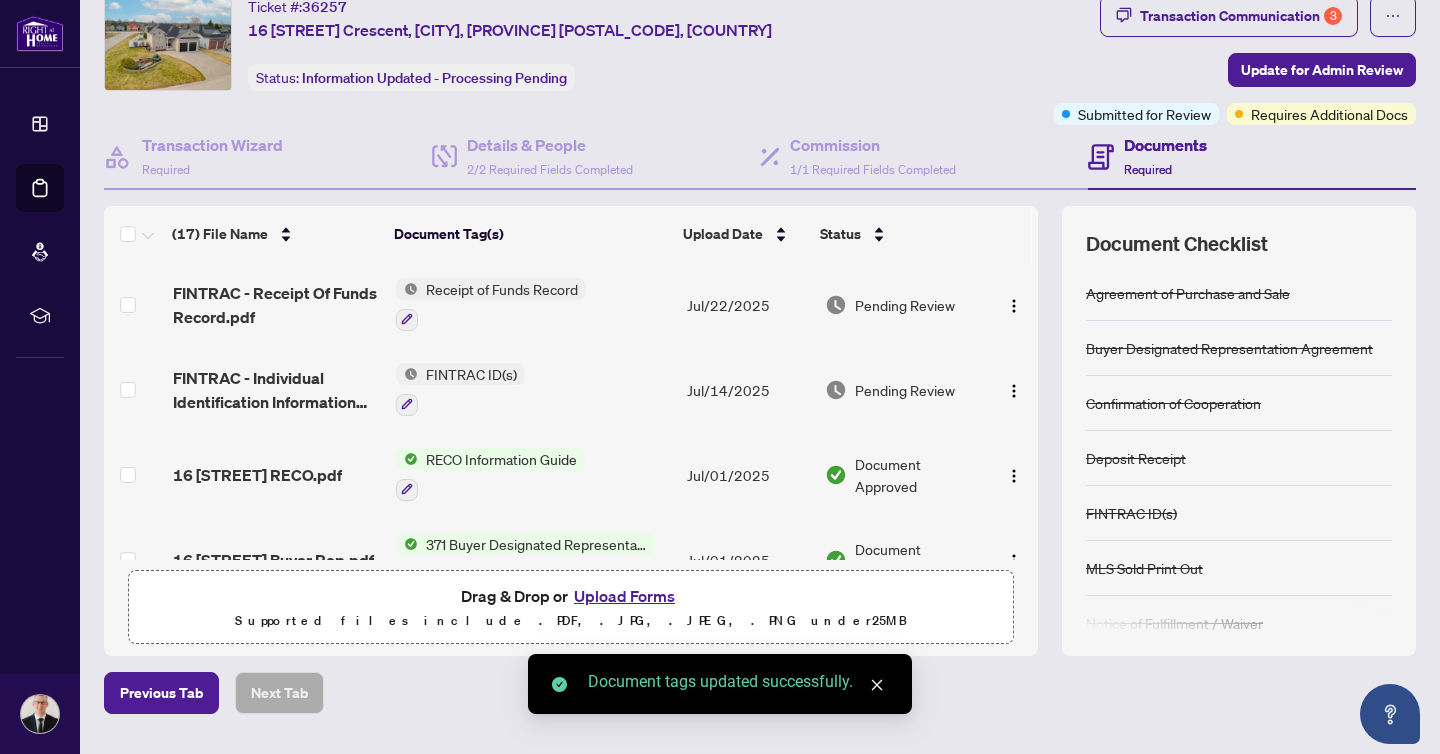 scroll, scrollTop: 0, scrollLeft: 0, axis: both 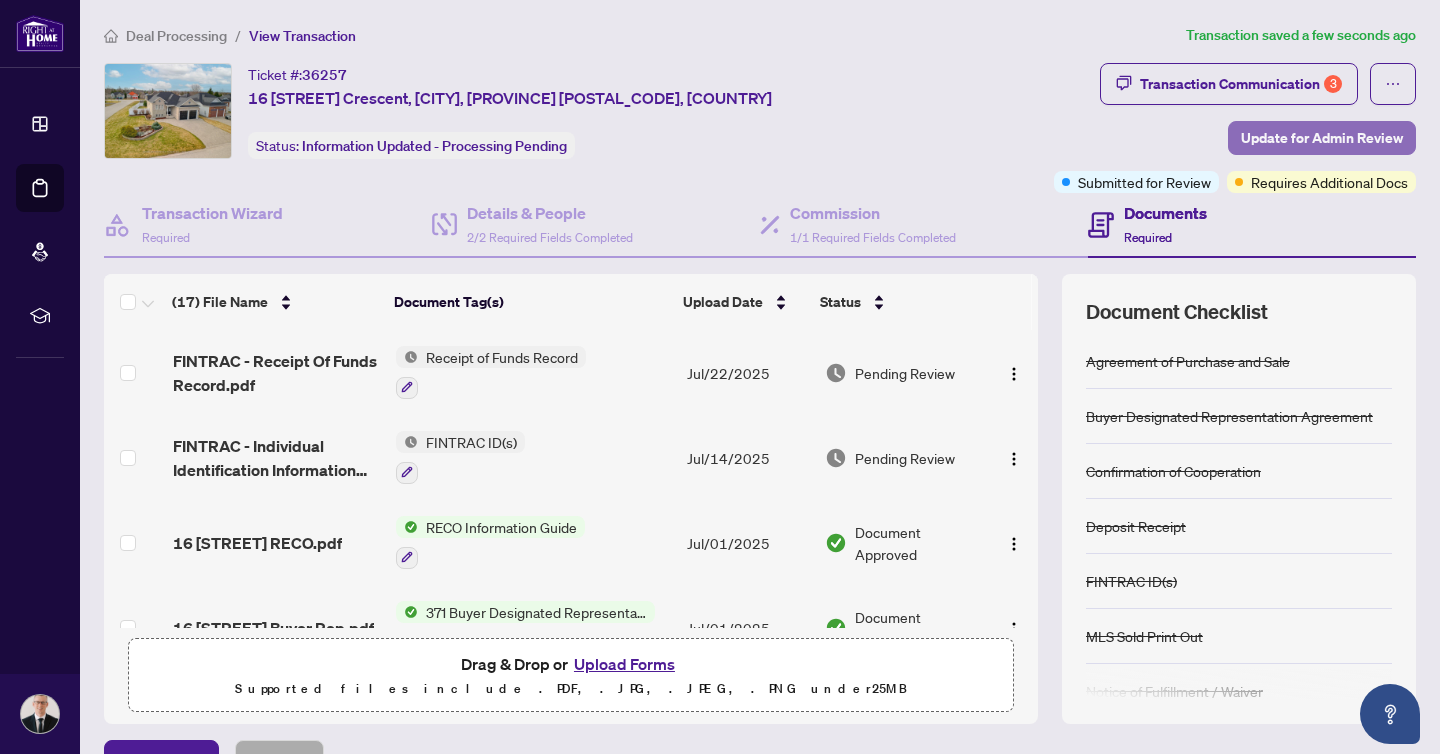 click on "Update for Admin Review" at bounding box center (1322, 138) 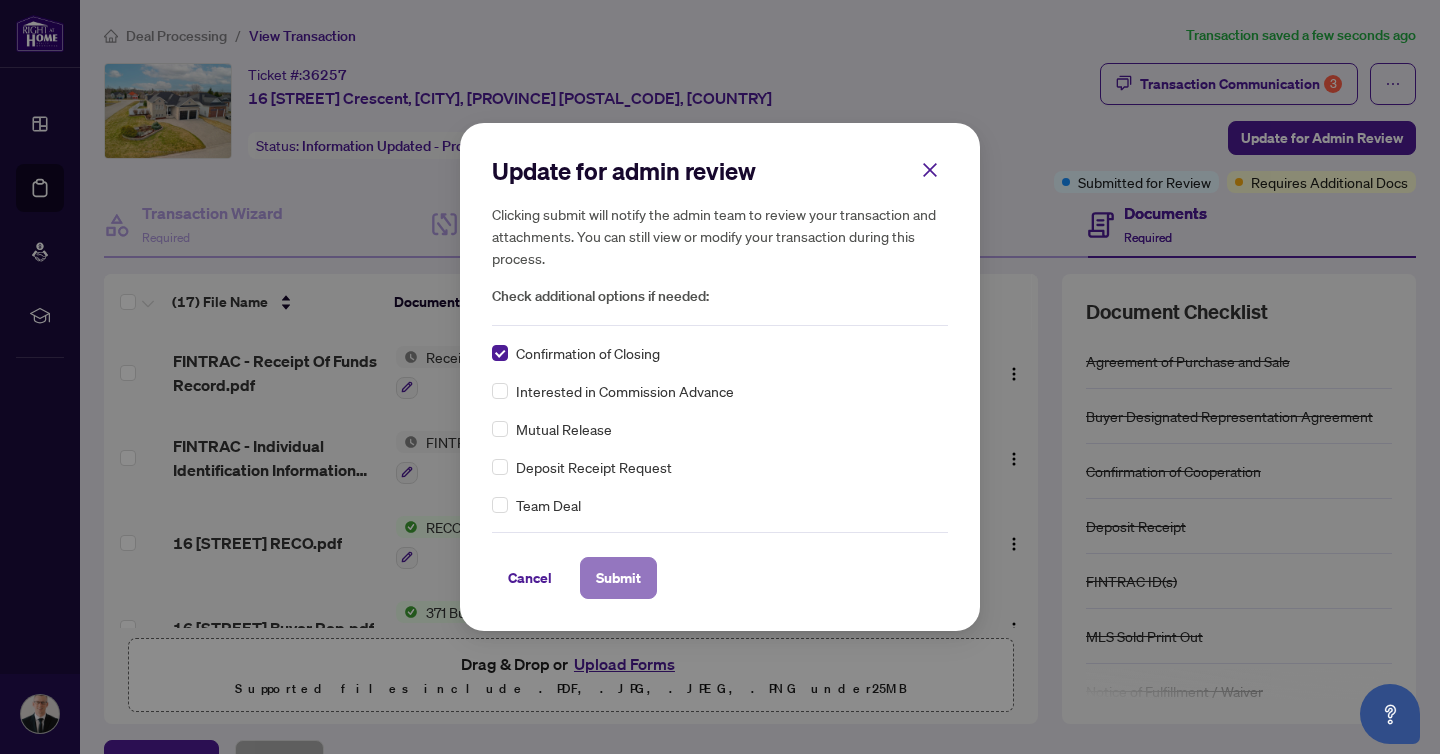 click on "Submit" at bounding box center [618, 578] 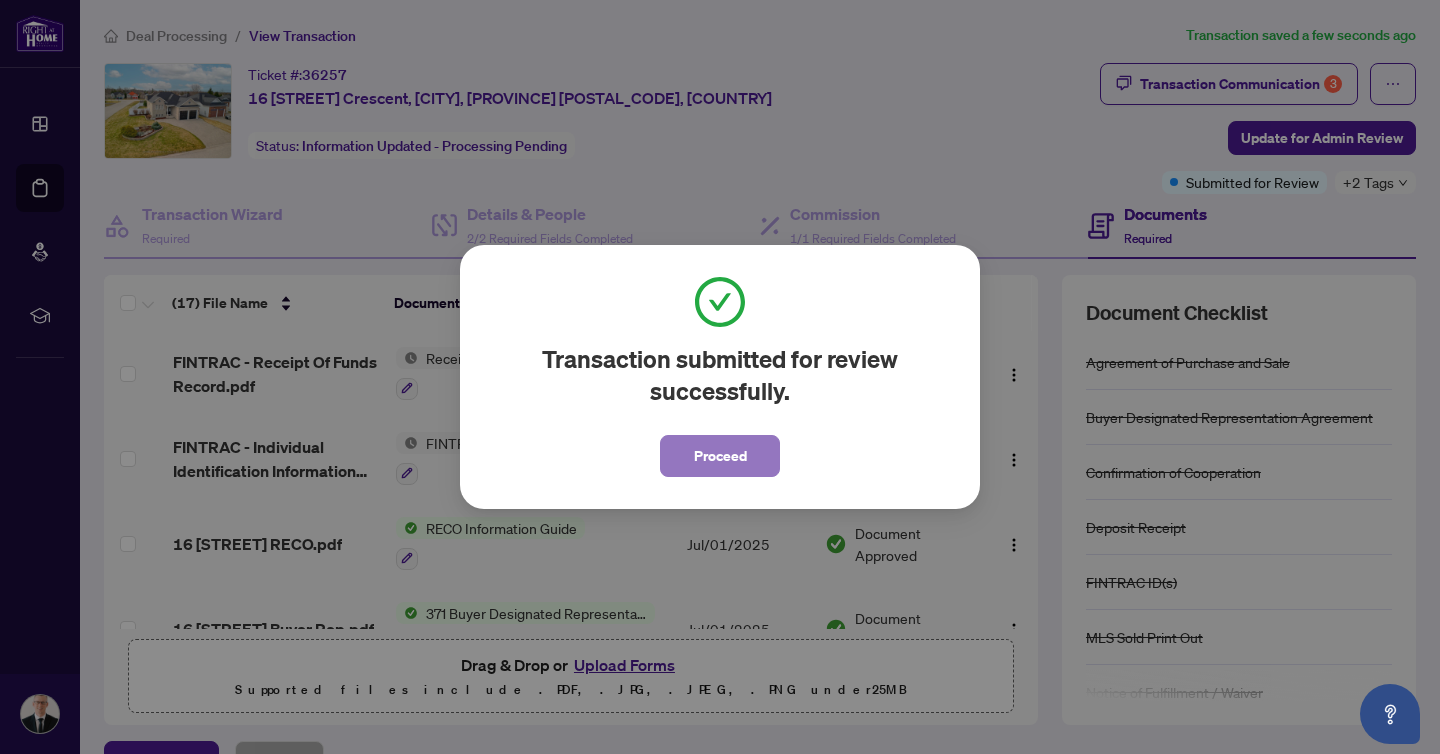 click on "Proceed" at bounding box center [720, 456] 